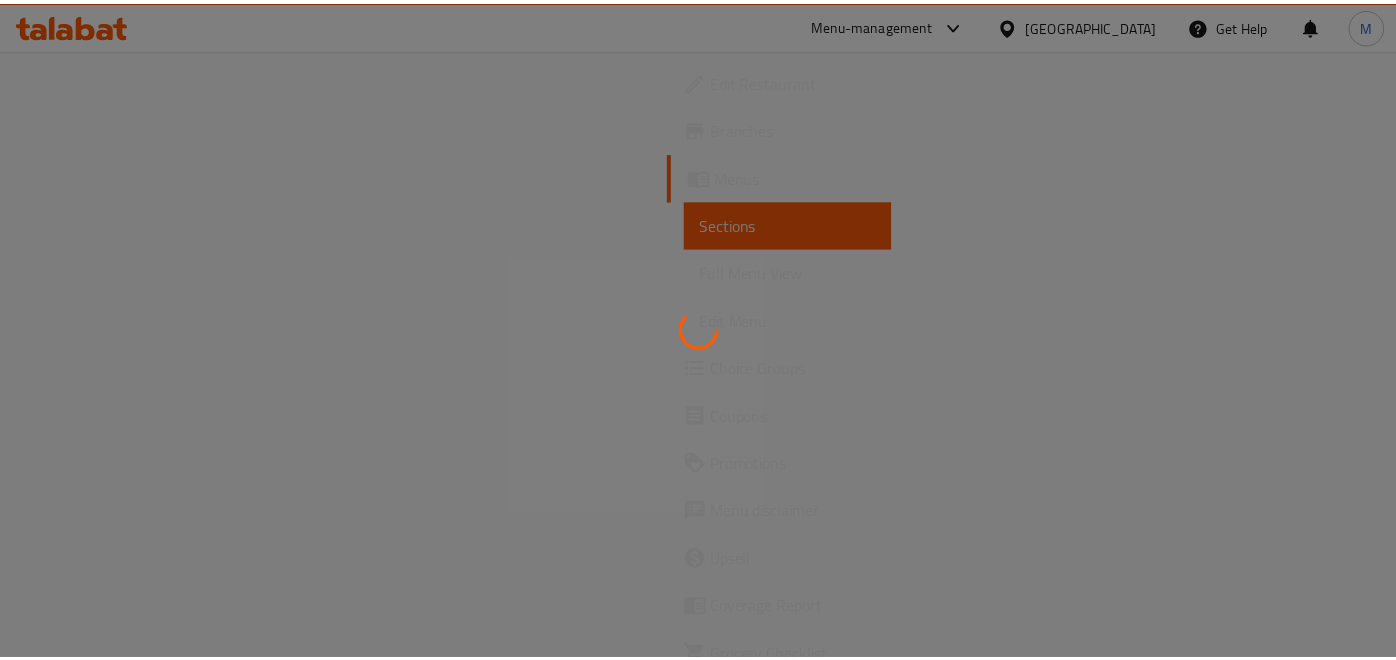 scroll, scrollTop: 0, scrollLeft: 0, axis: both 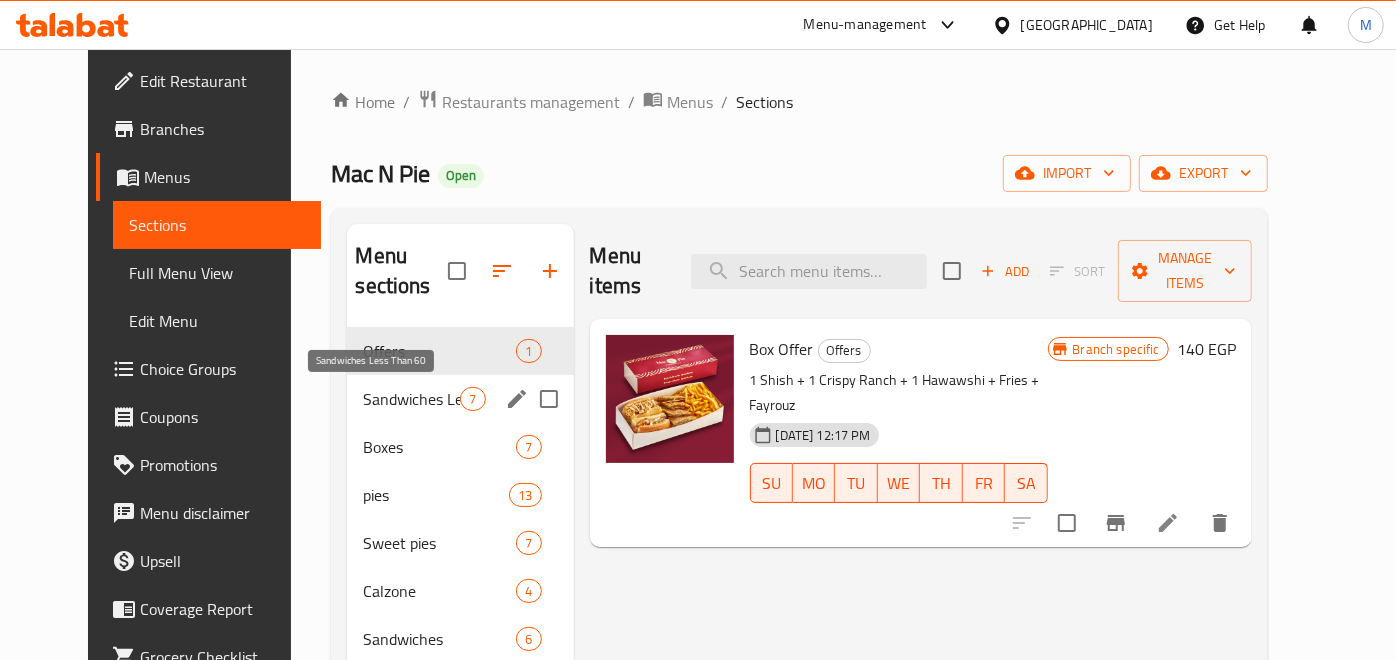 click on "Sandwiches Less Than 60" at bounding box center (411, 399) 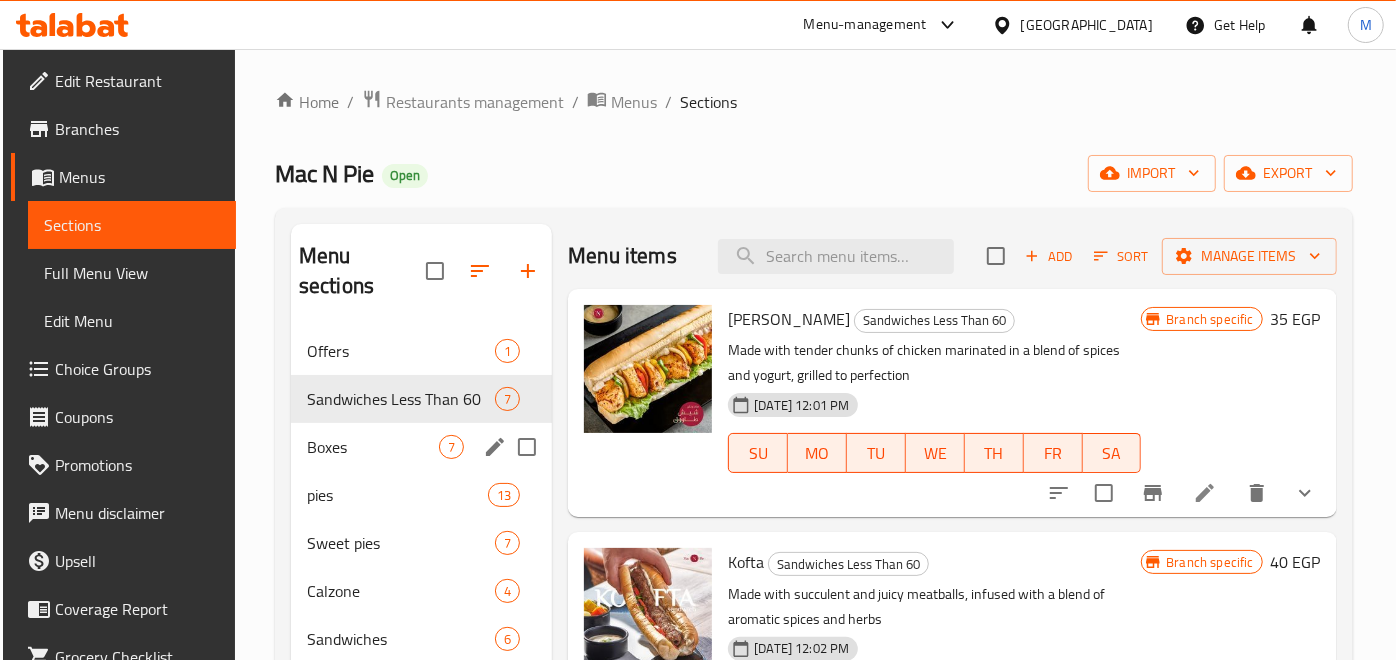 click on "Boxes 7" at bounding box center (421, 447) 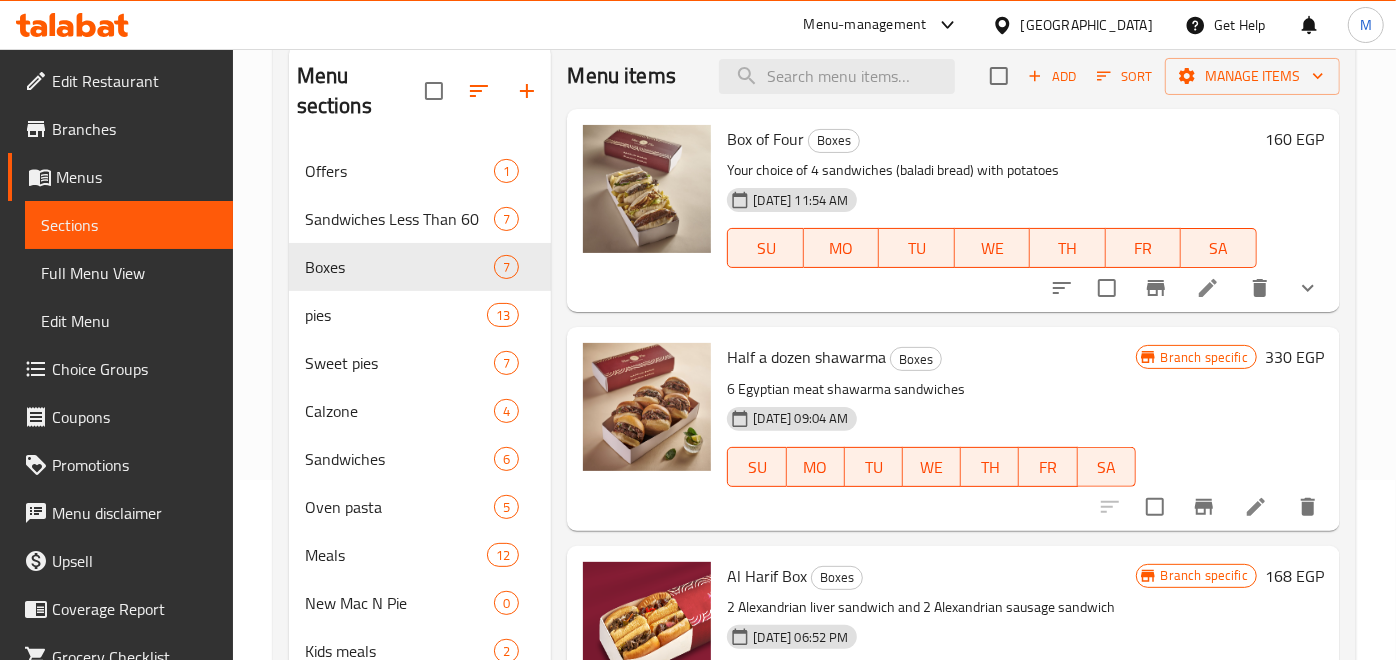scroll, scrollTop: 222, scrollLeft: 0, axis: vertical 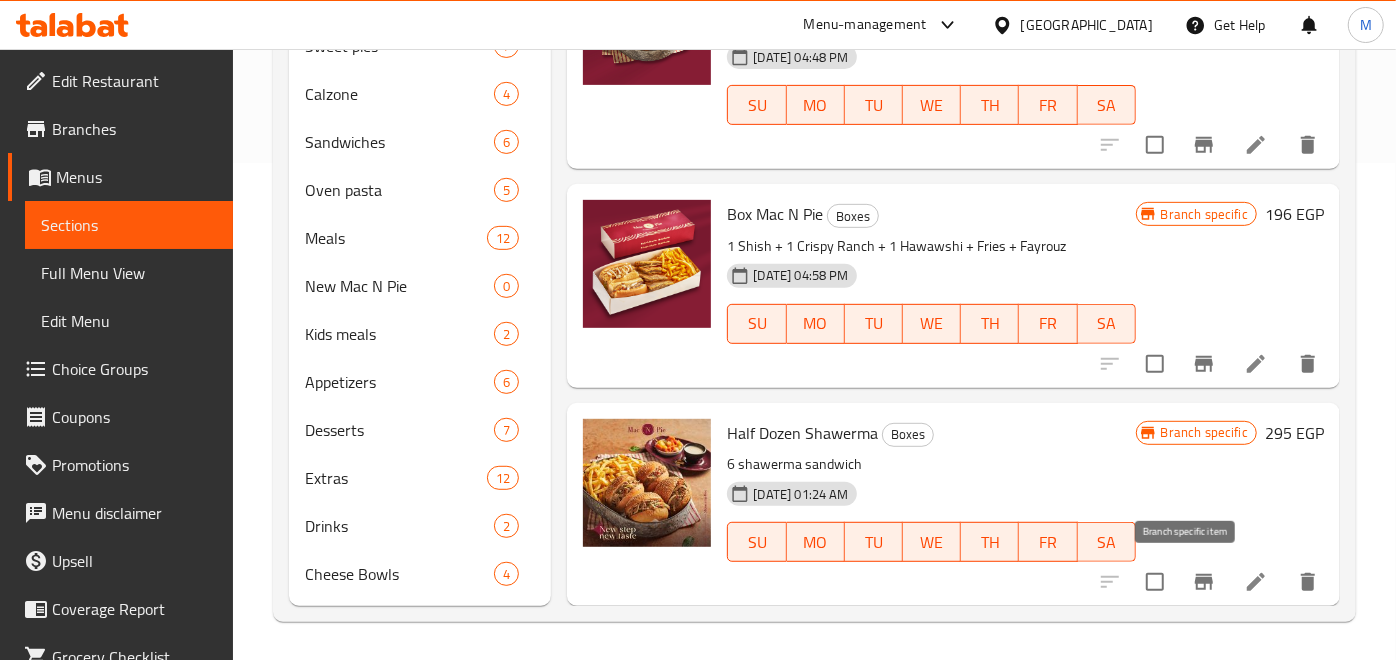 click at bounding box center [1204, 582] 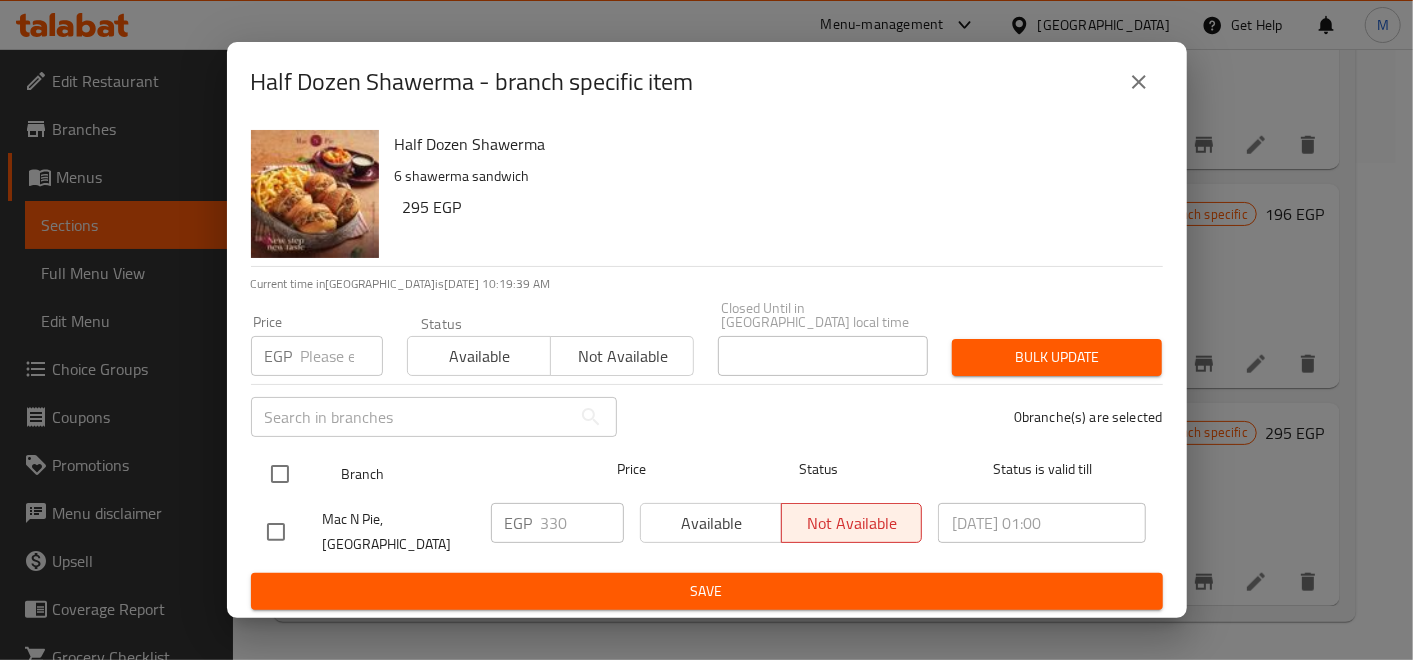 click at bounding box center [280, 474] 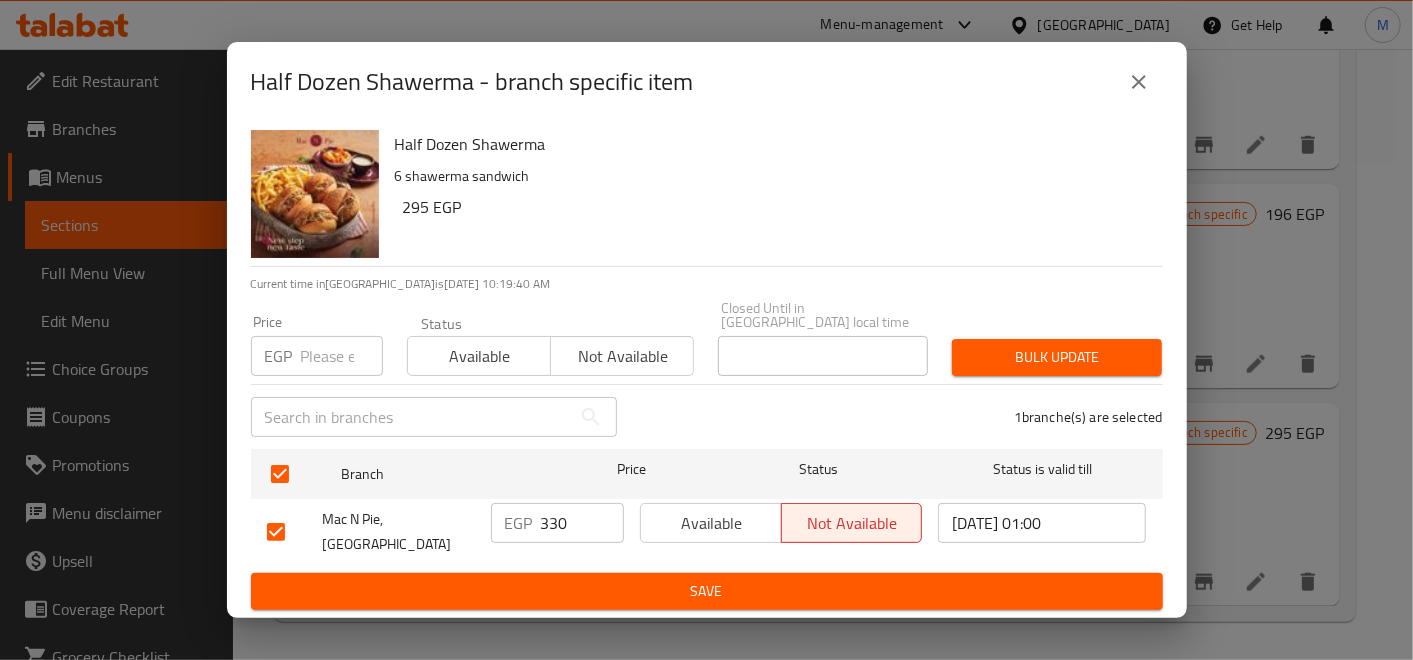 click at bounding box center [342, 356] 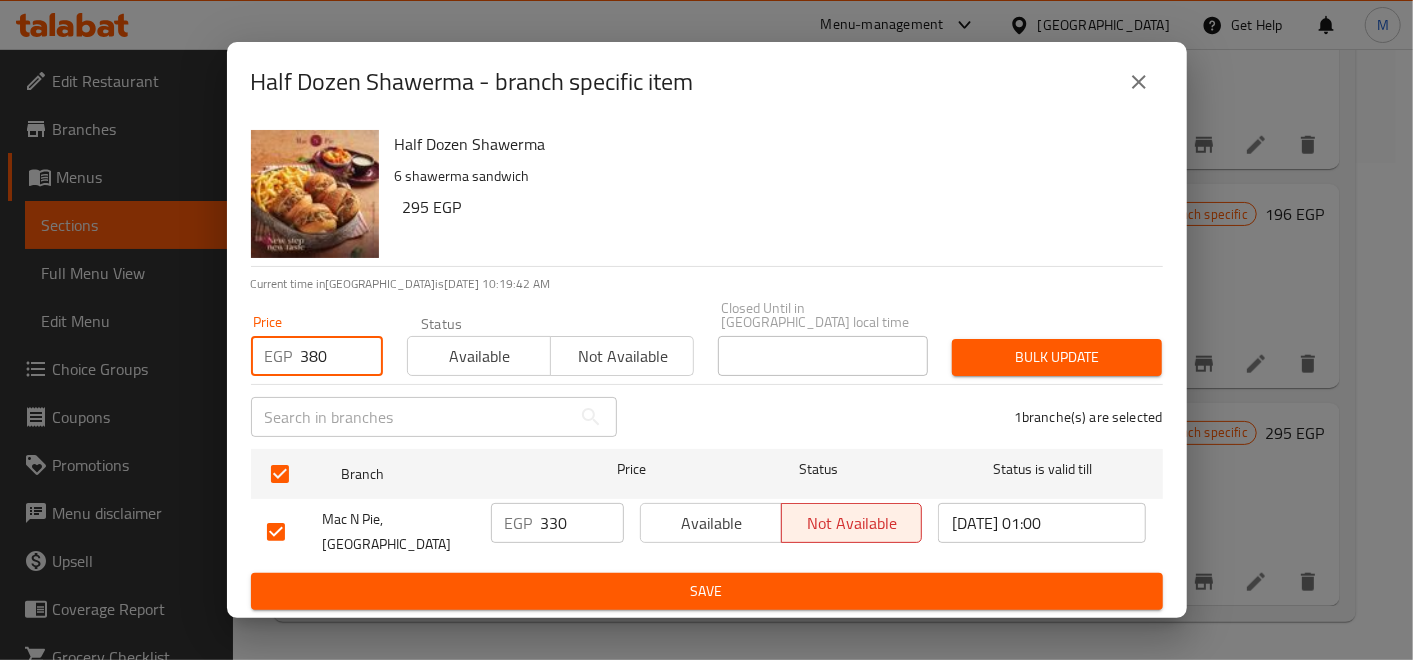 type on "380" 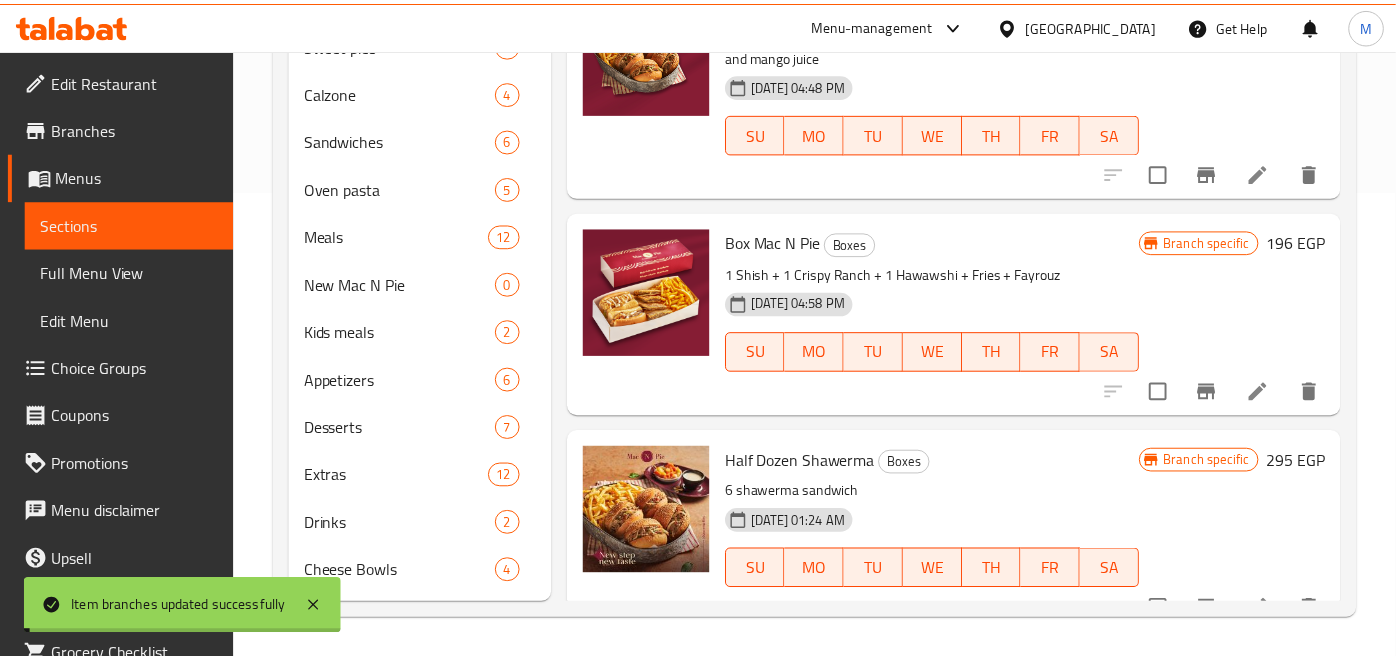 scroll, scrollTop: 468, scrollLeft: 0, axis: vertical 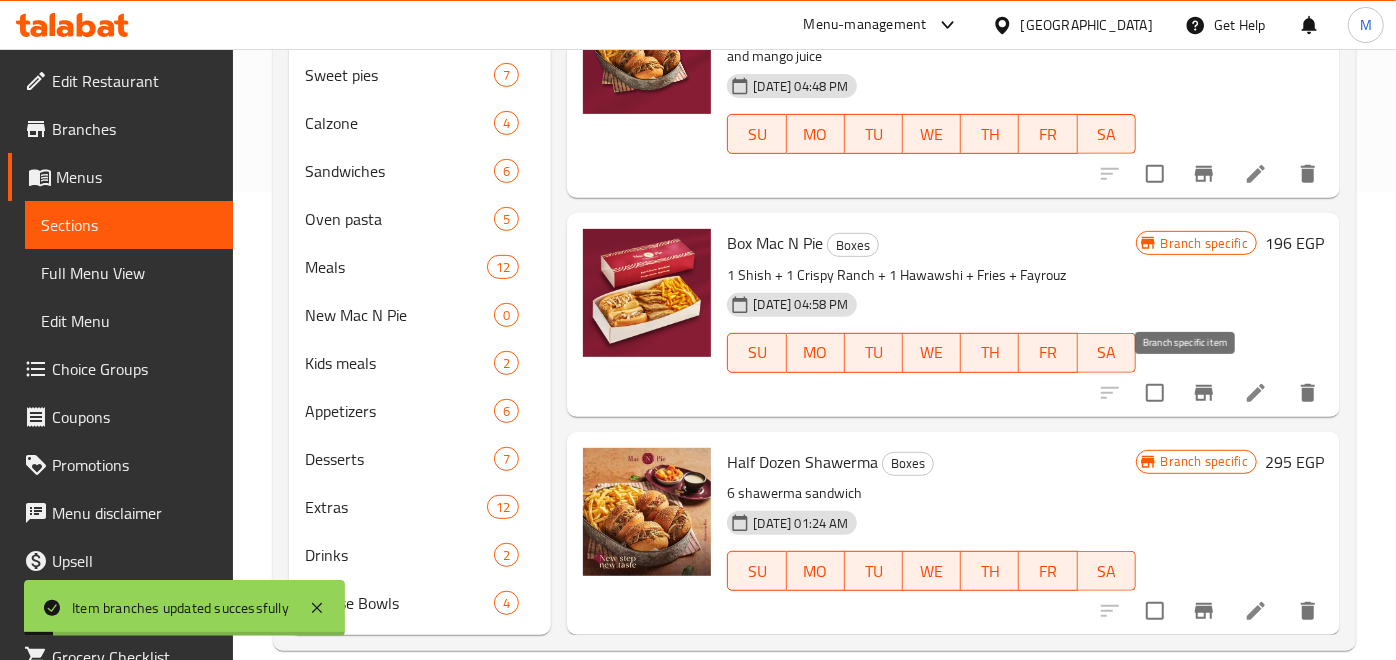 click 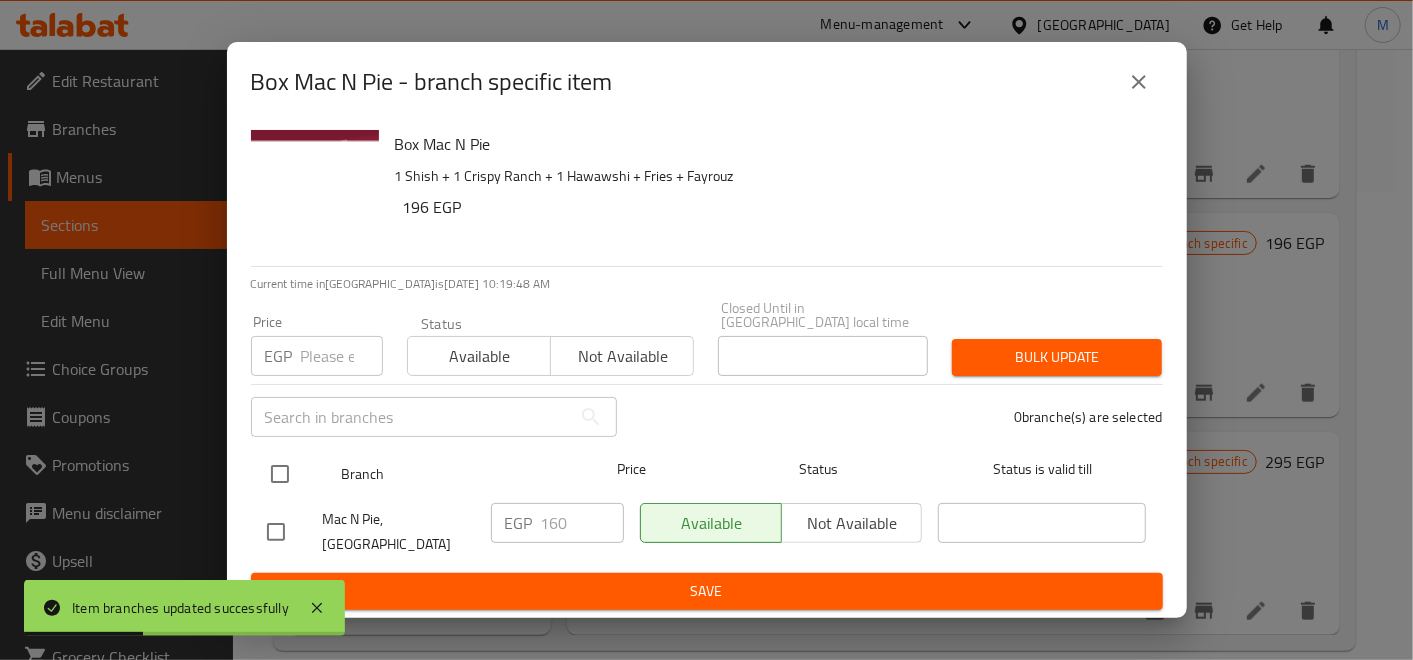 click at bounding box center (280, 474) 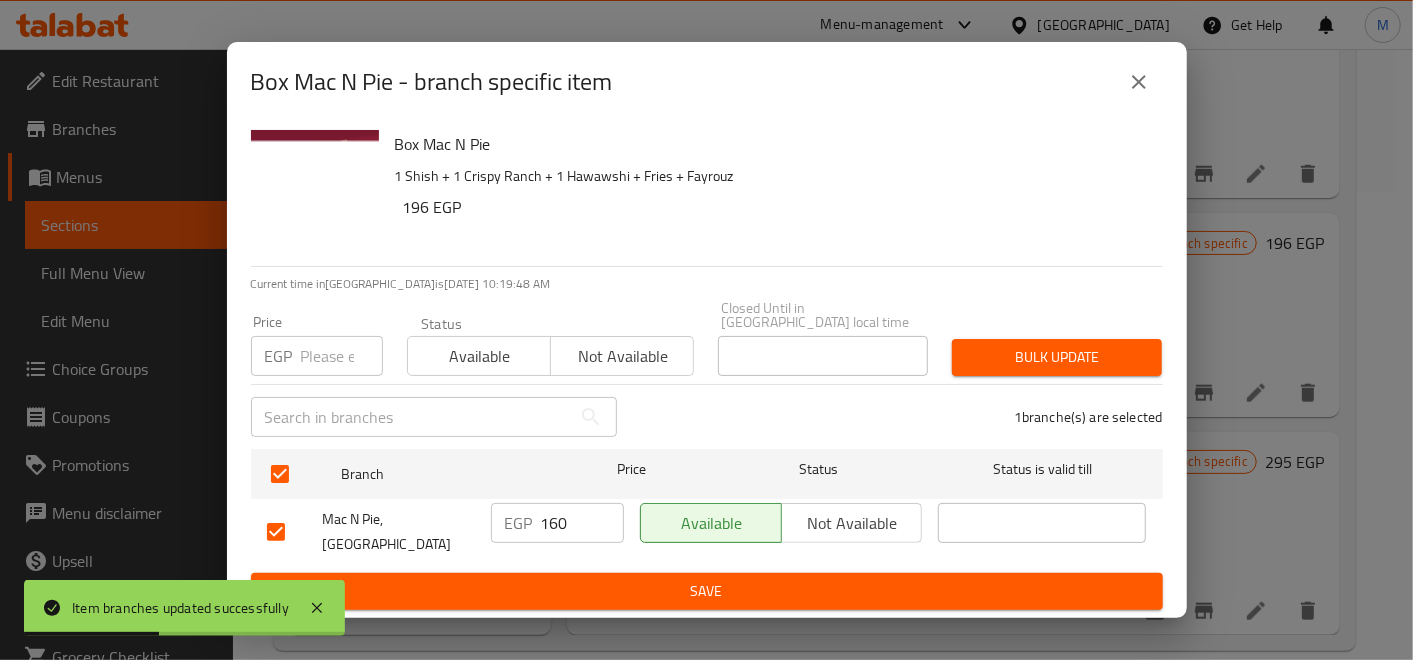 click at bounding box center (342, 356) 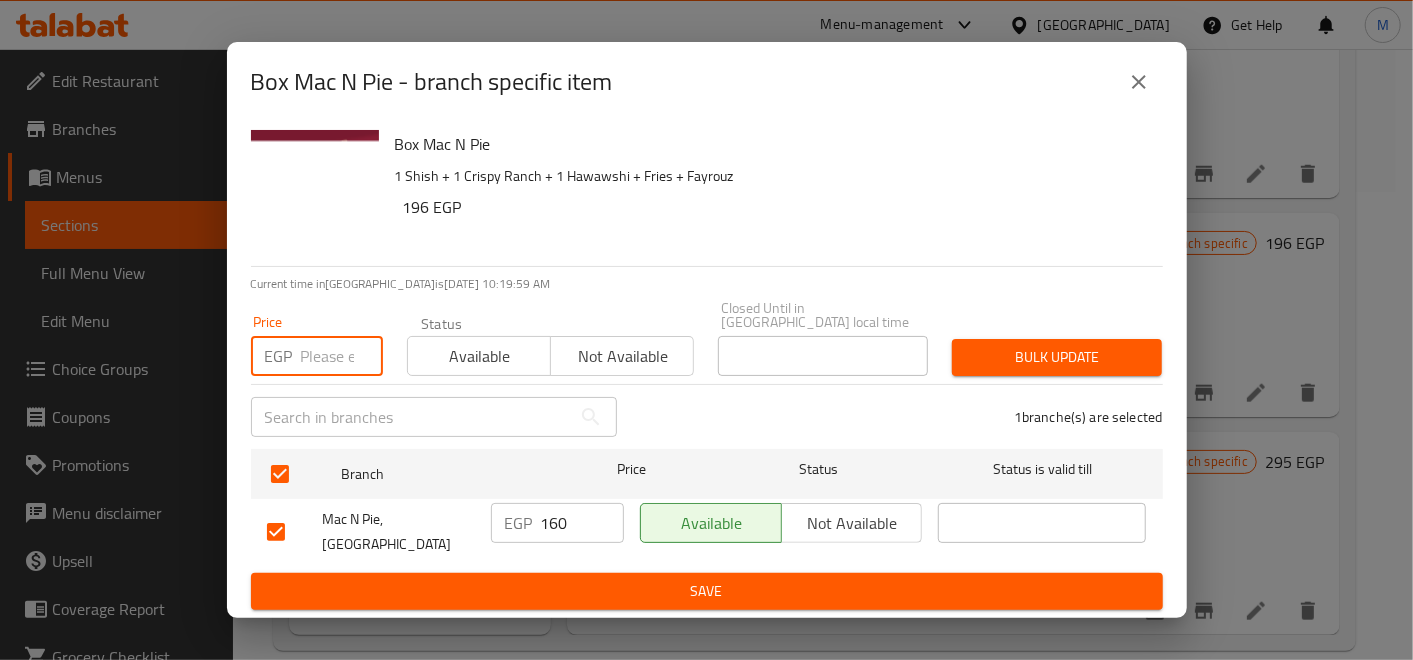 click on "Box Mac N Pie 1 Shish + 1 Crispy Ranch + 1 Hawawshi + Fries + Fayrouz  196   EGP" at bounding box center [779, 194] 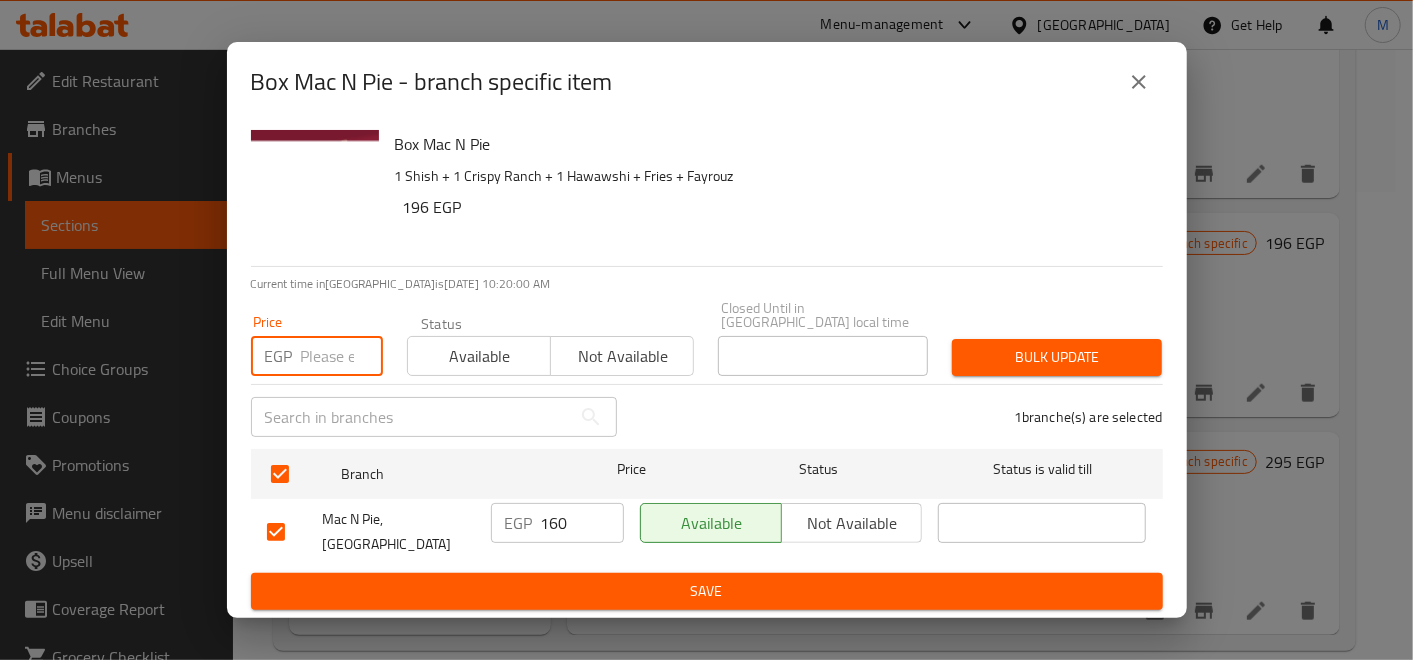 drag, startPoint x: 323, startPoint y: 360, endPoint x: 359, endPoint y: 320, distance: 53.814495 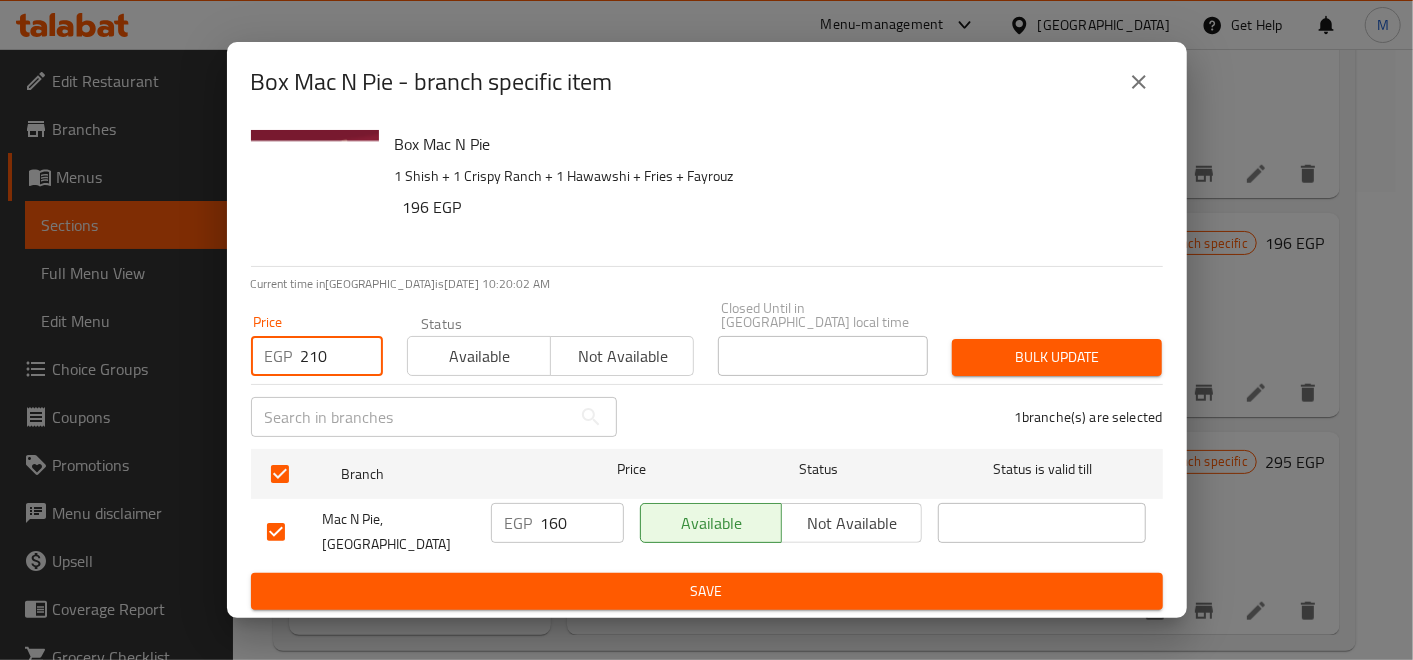 type on "210" 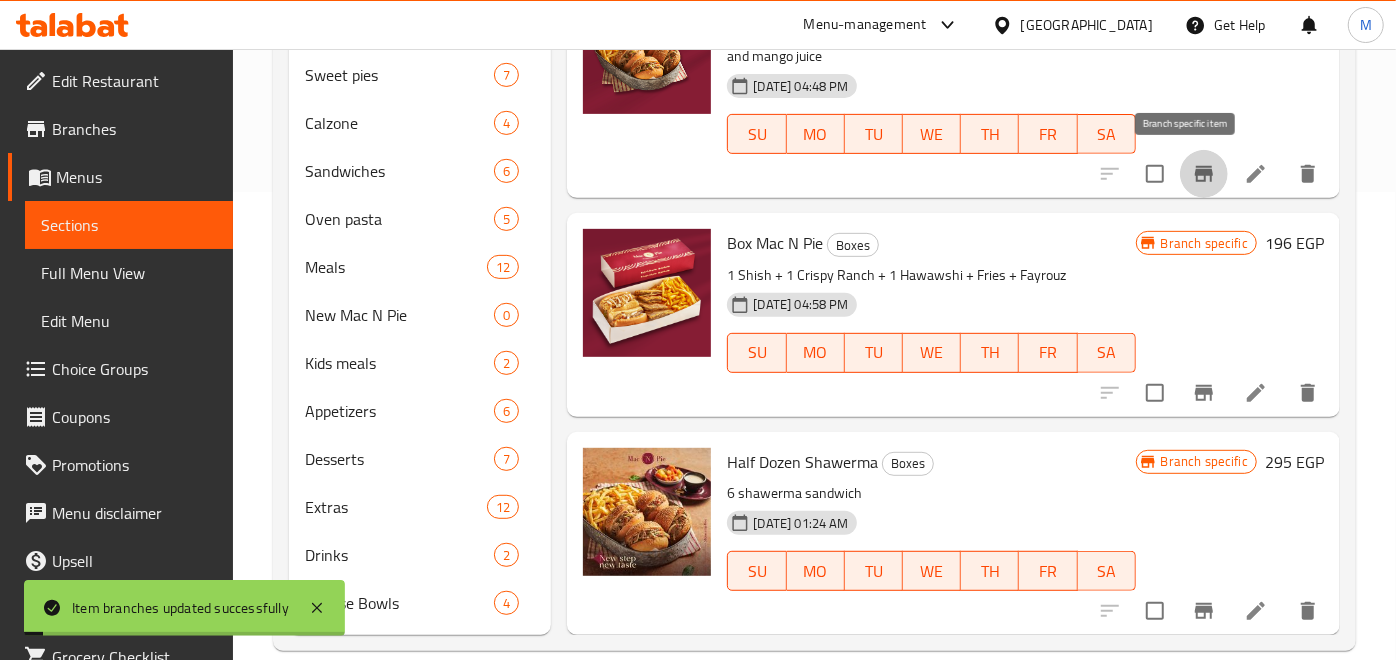 click 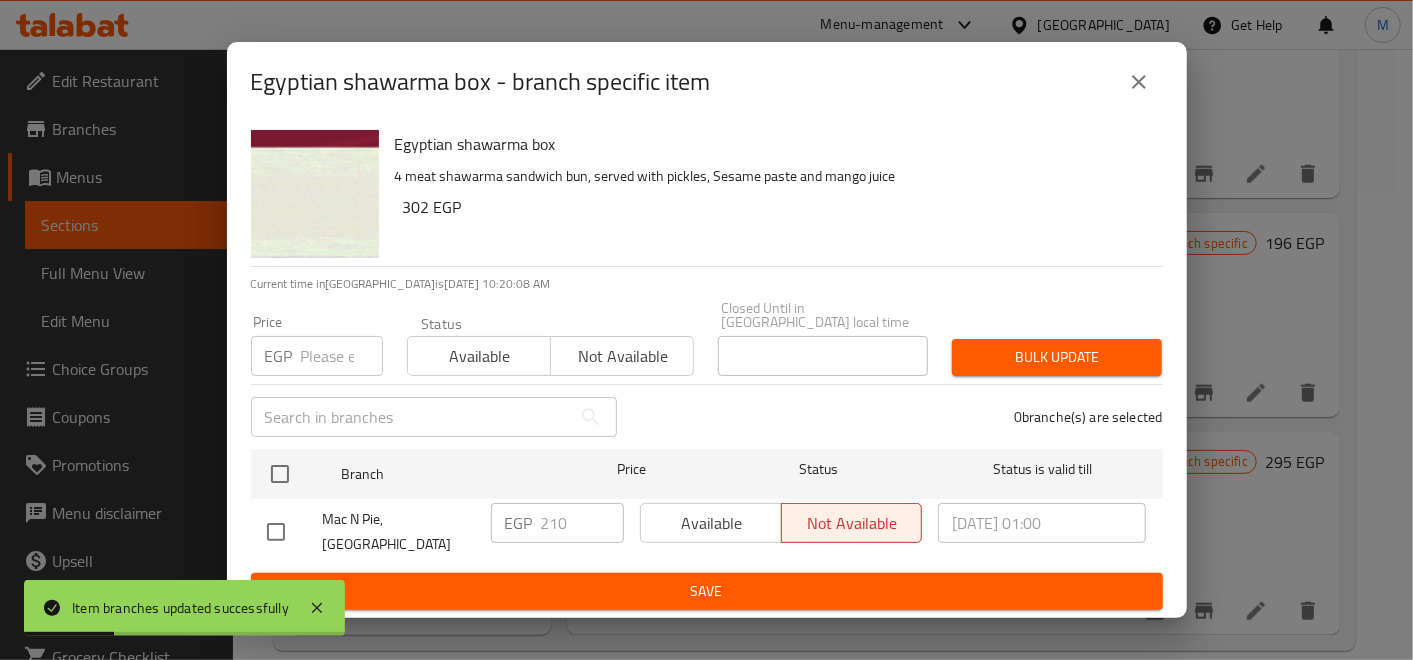 drag, startPoint x: 281, startPoint y: 469, endPoint x: 337, endPoint y: 333, distance: 147.07822 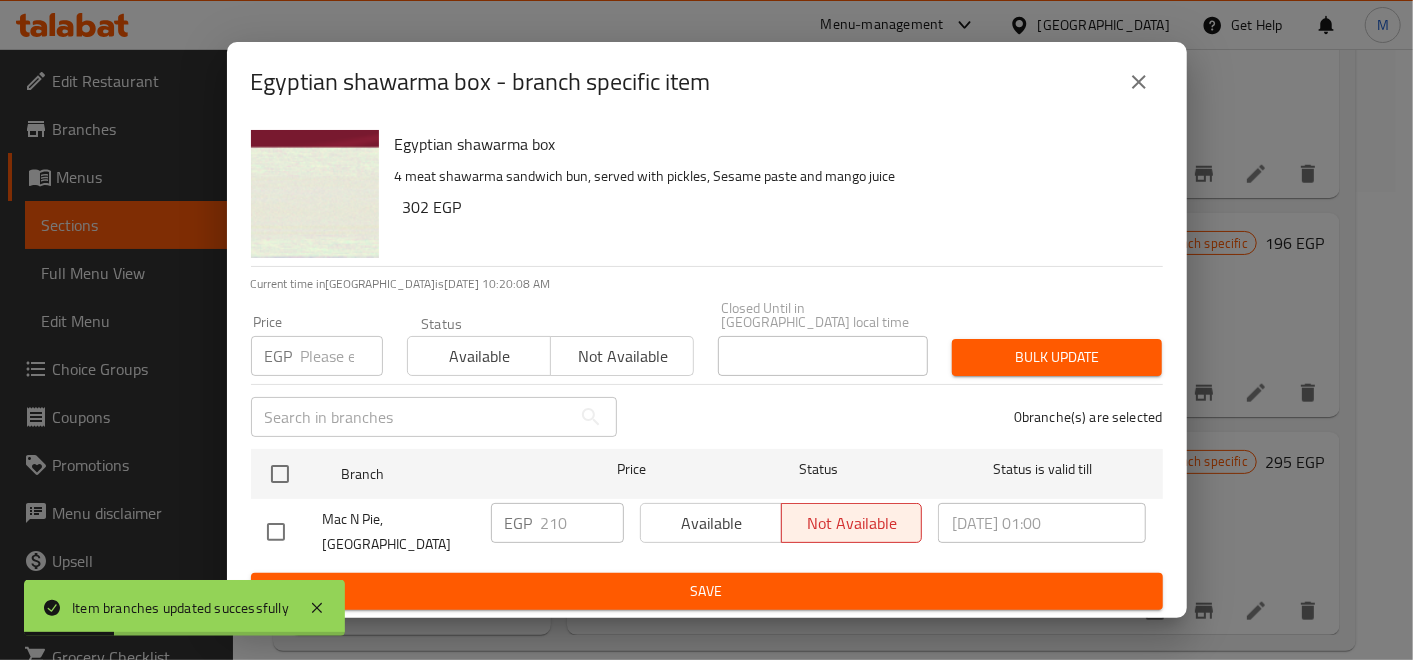 click at bounding box center [280, 474] 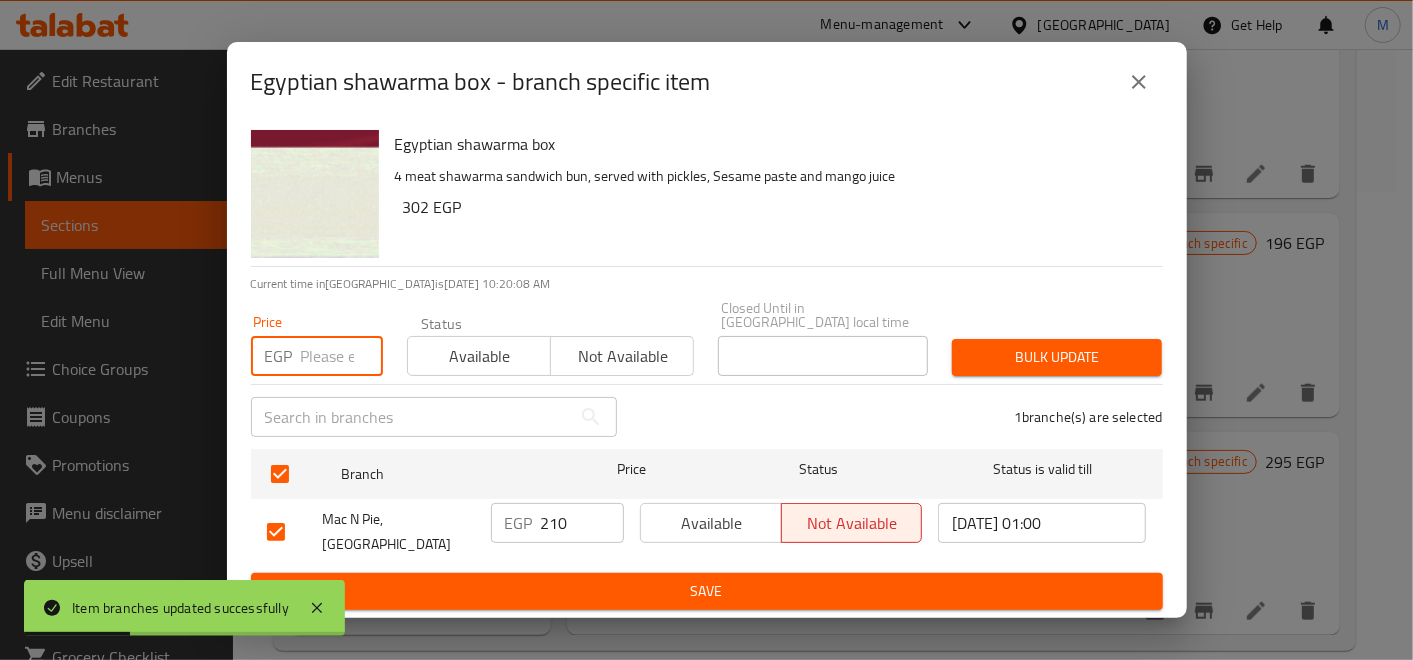click at bounding box center (342, 356) 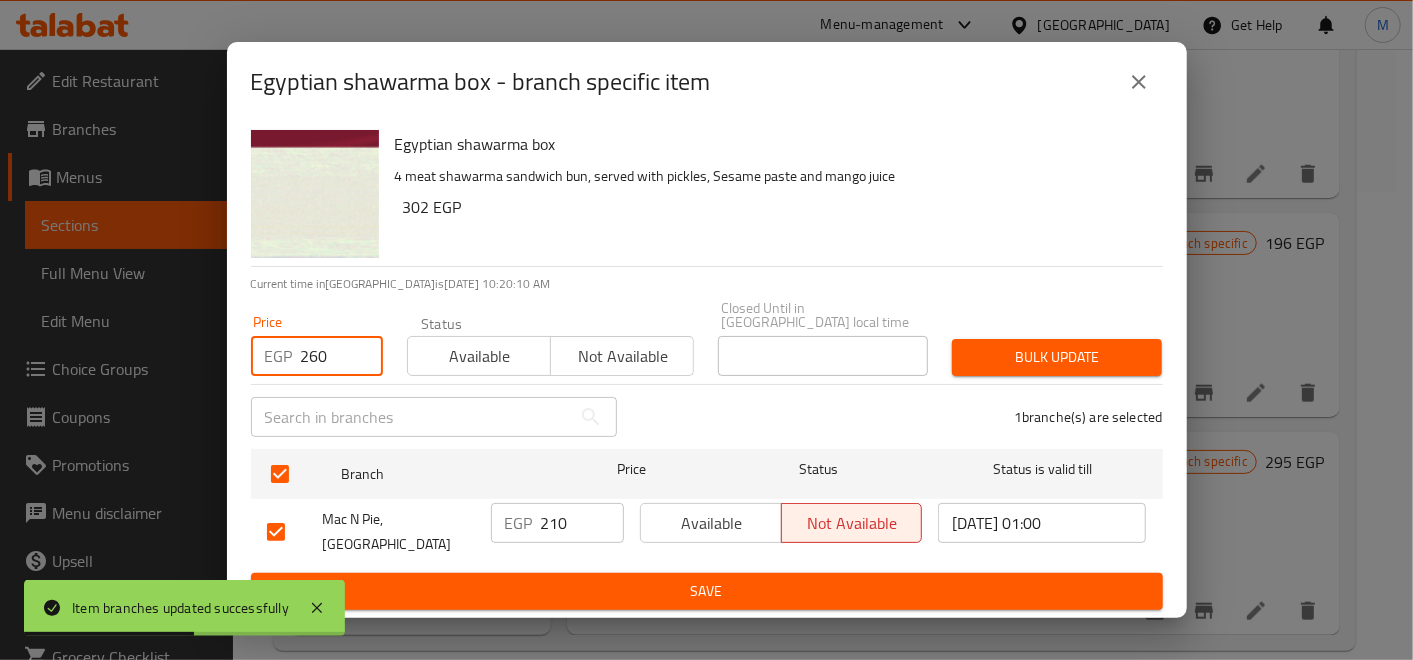 type on "260" 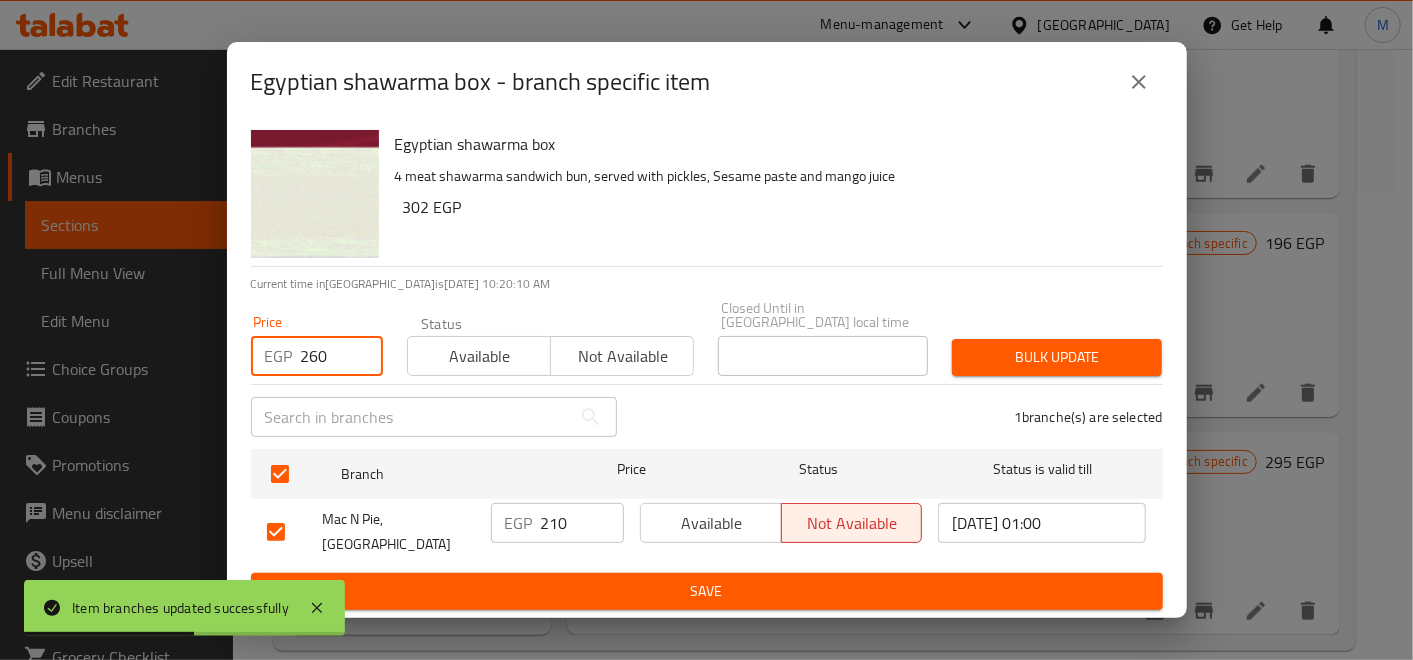 click on "Bulk update" at bounding box center [1057, 357] 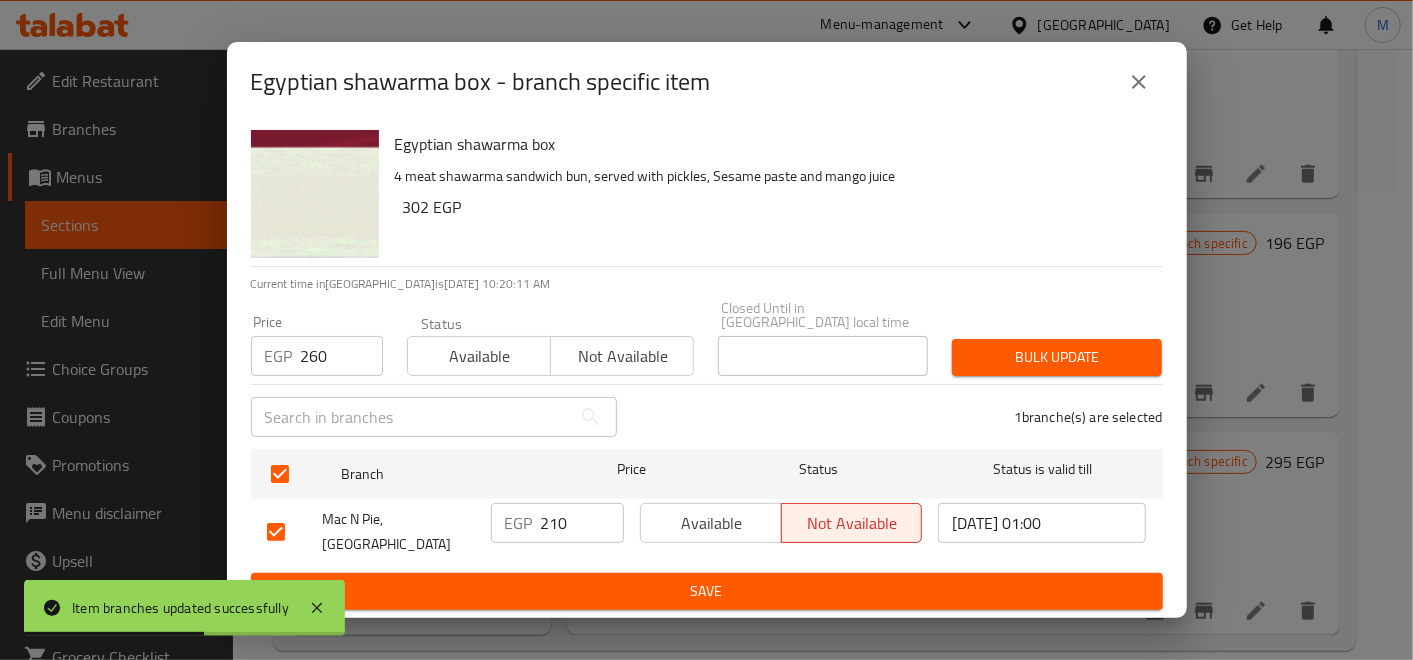click on "Bulk update" at bounding box center (1057, 357) 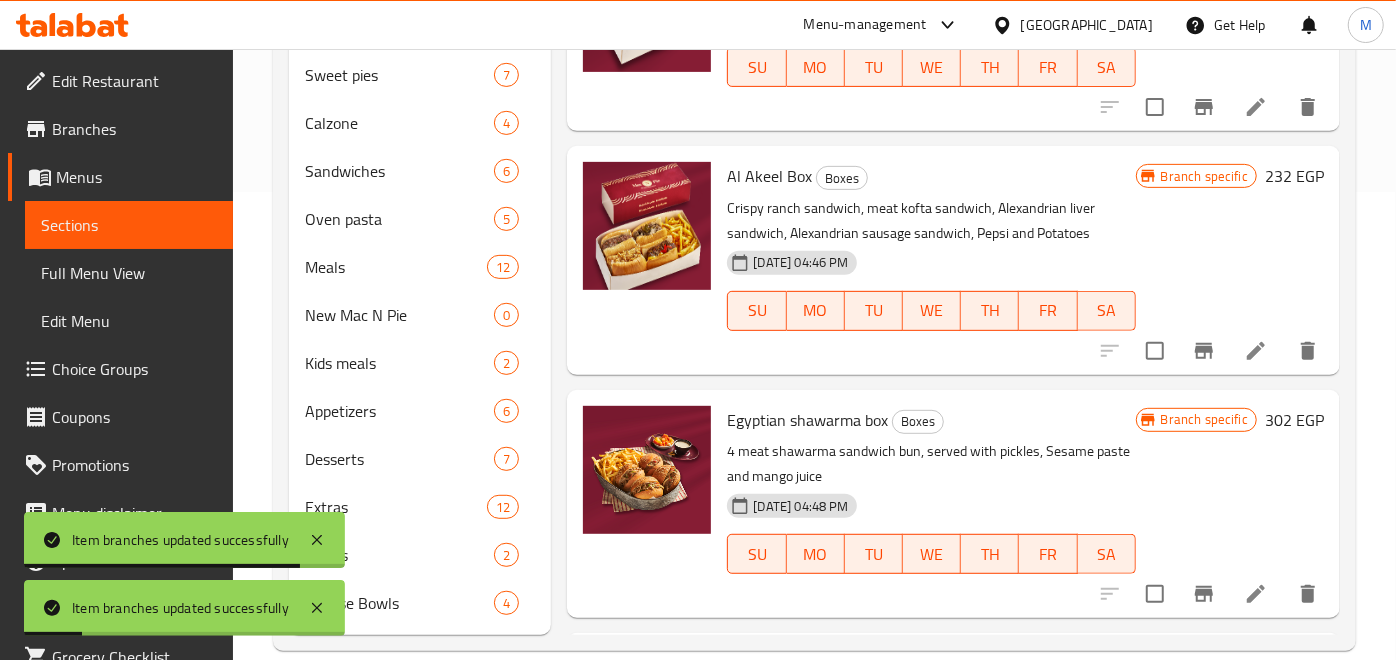 scroll, scrollTop: 305, scrollLeft: 0, axis: vertical 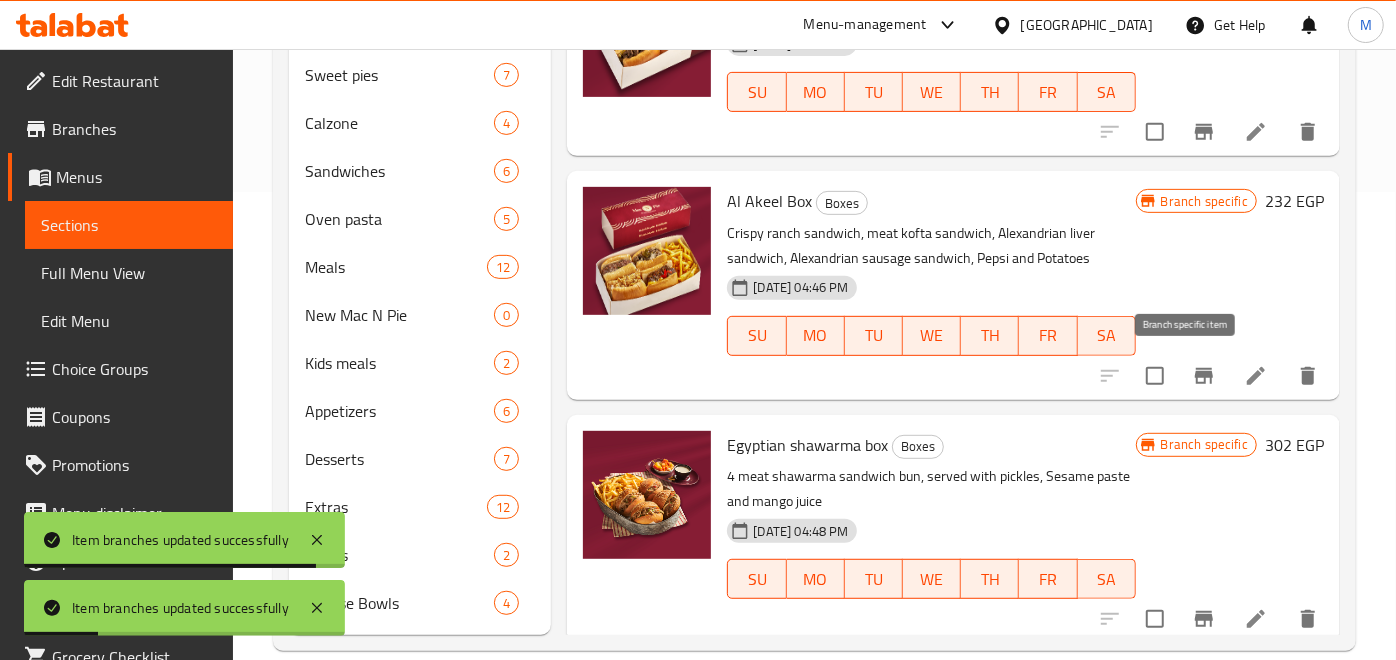 click 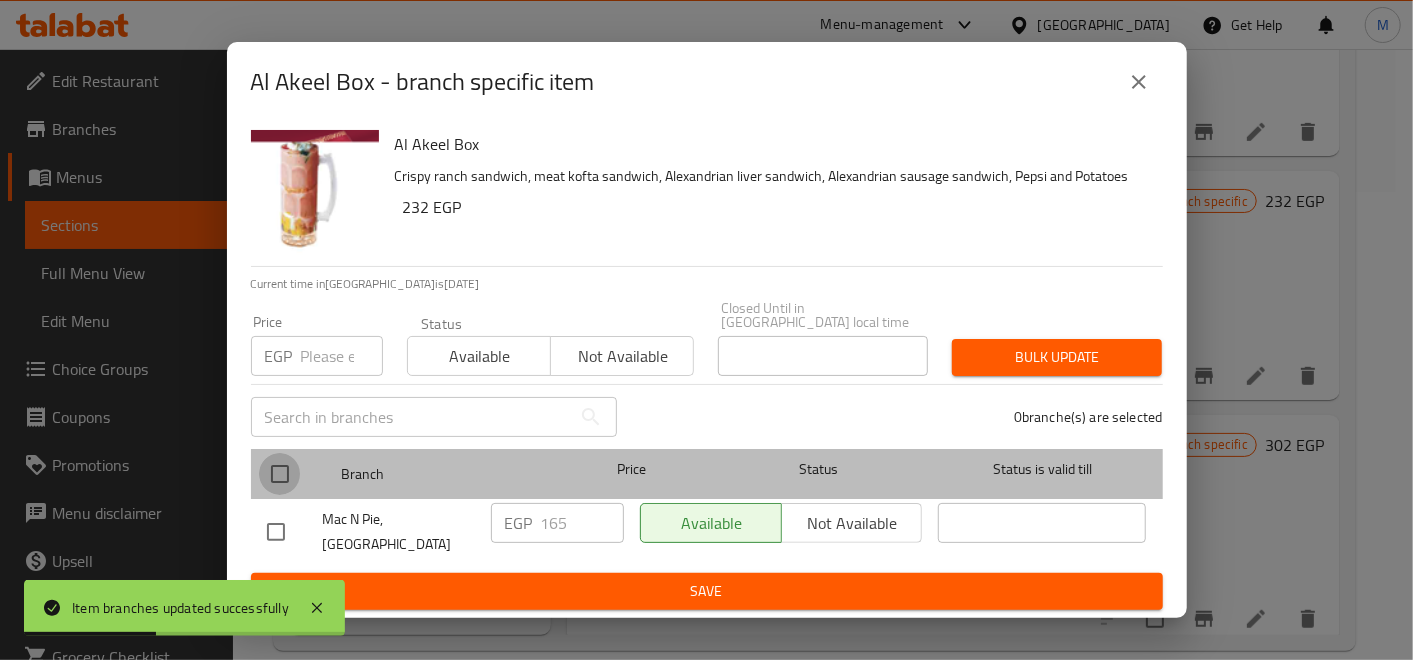 drag, startPoint x: 274, startPoint y: 471, endPoint x: 426, endPoint y: 474, distance: 152.0296 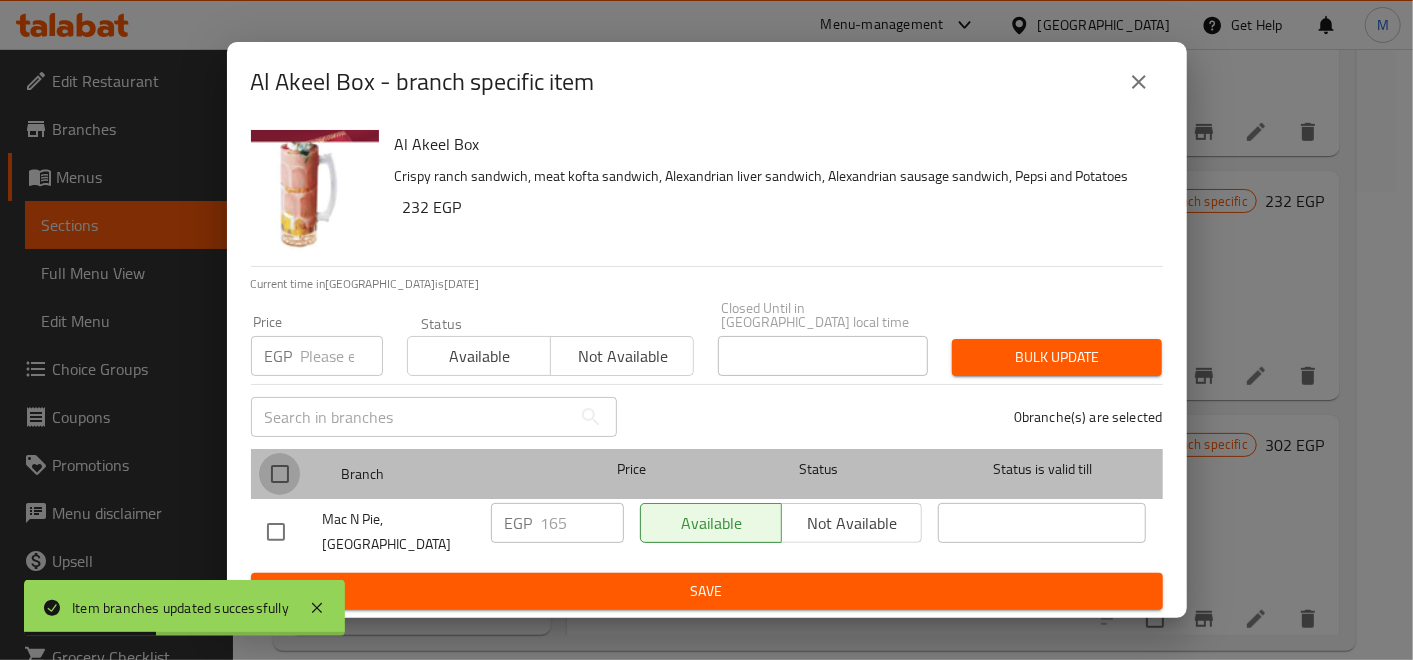 click at bounding box center [280, 474] 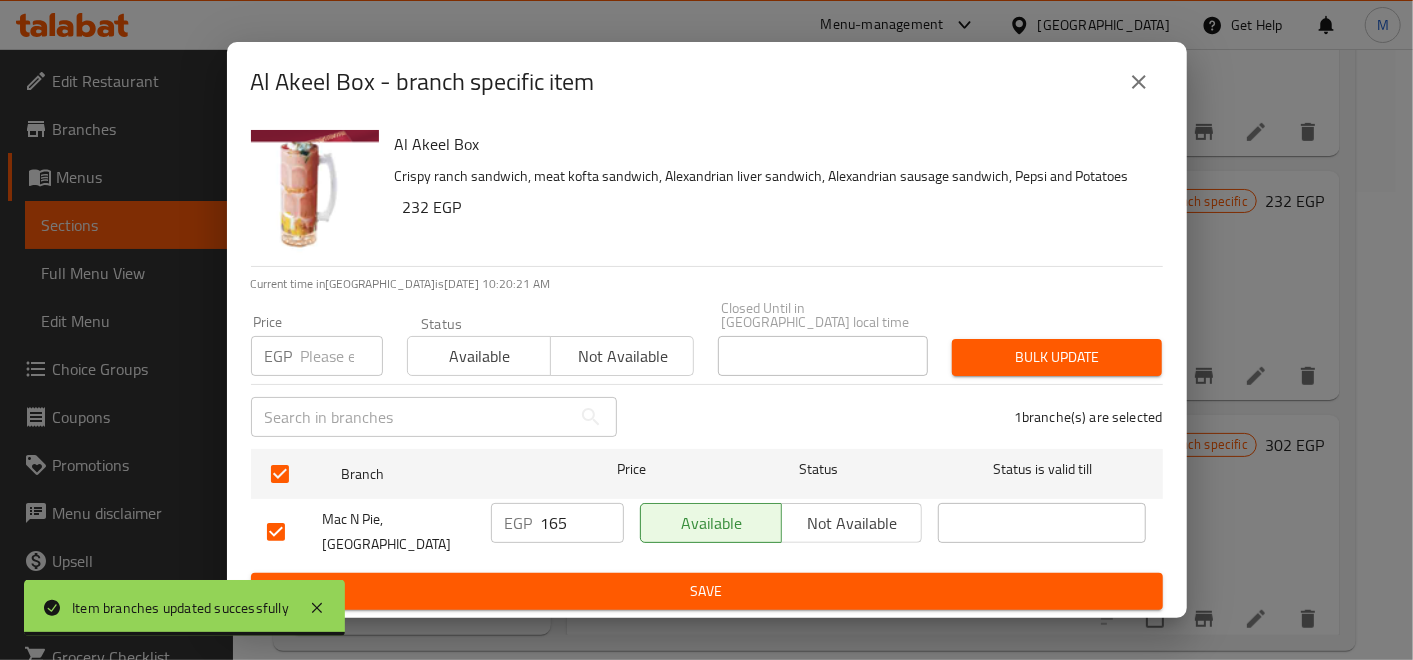 drag, startPoint x: 1173, startPoint y: 179, endPoint x: 1071, endPoint y: 220, distance: 109.9318 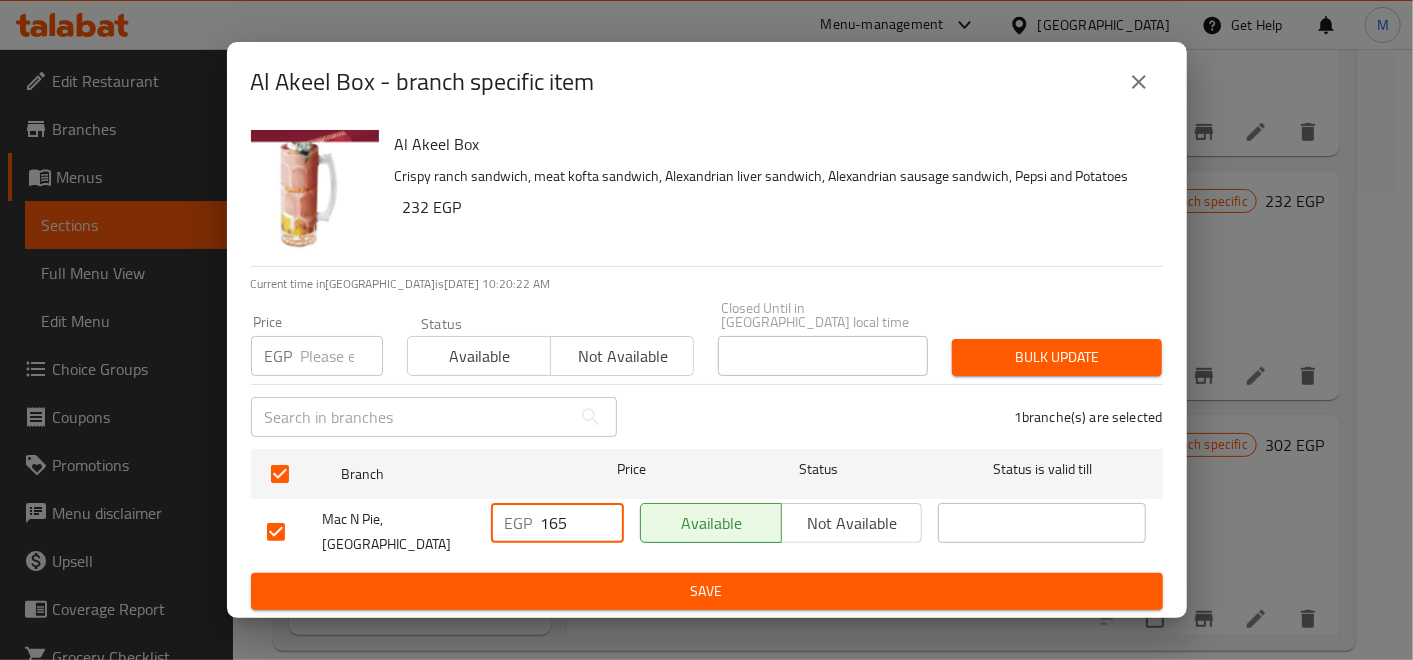 click on "165" at bounding box center (582, 523) 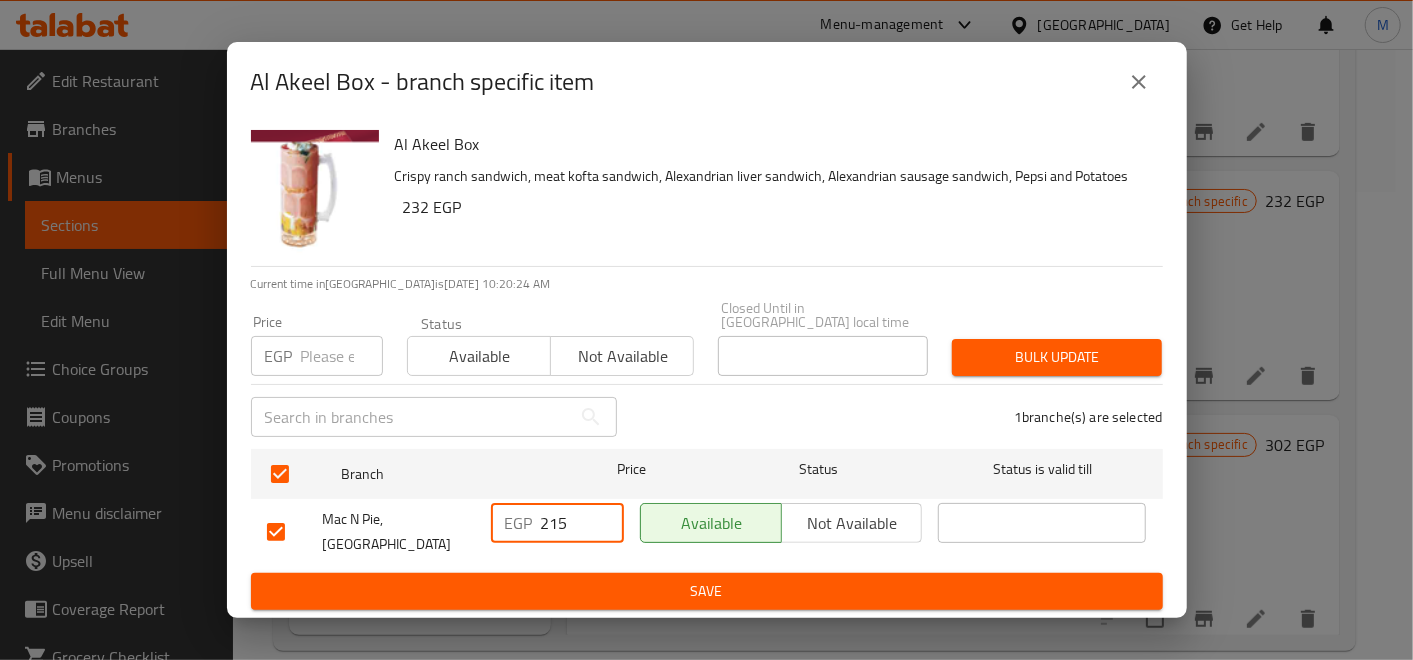 type on "215" 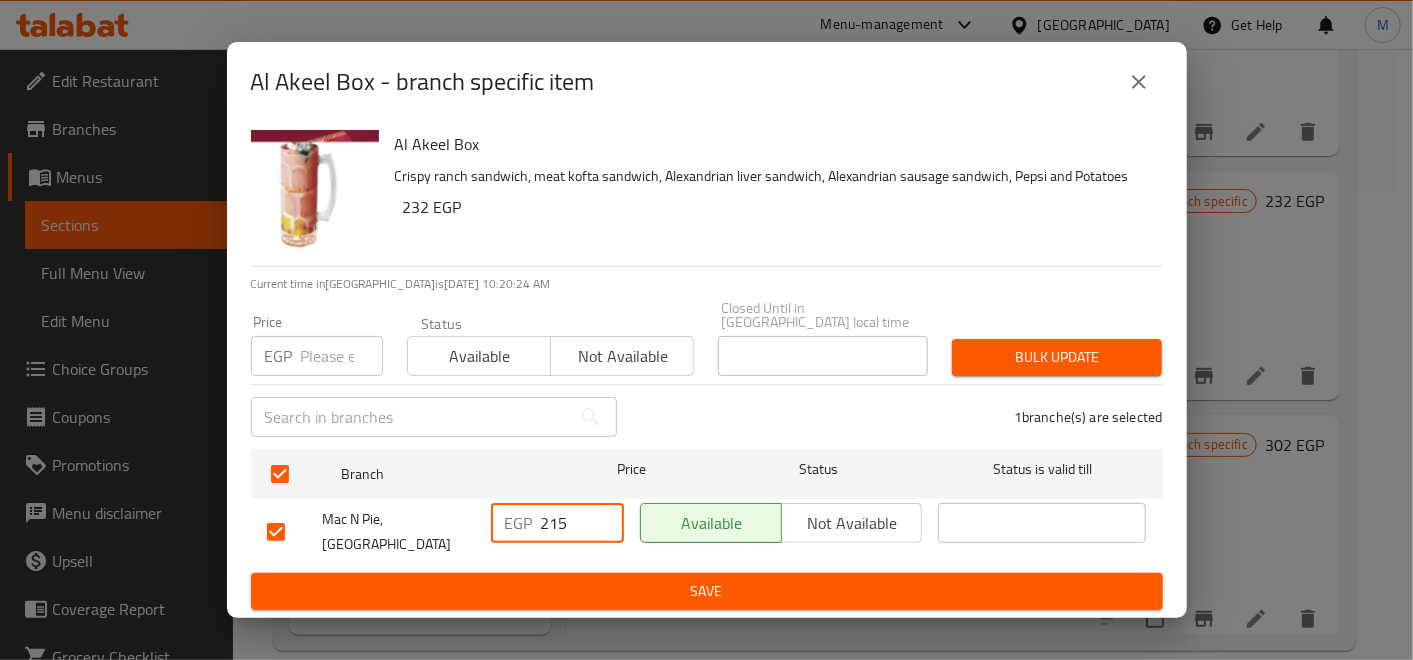 click on "Save" at bounding box center [707, 591] 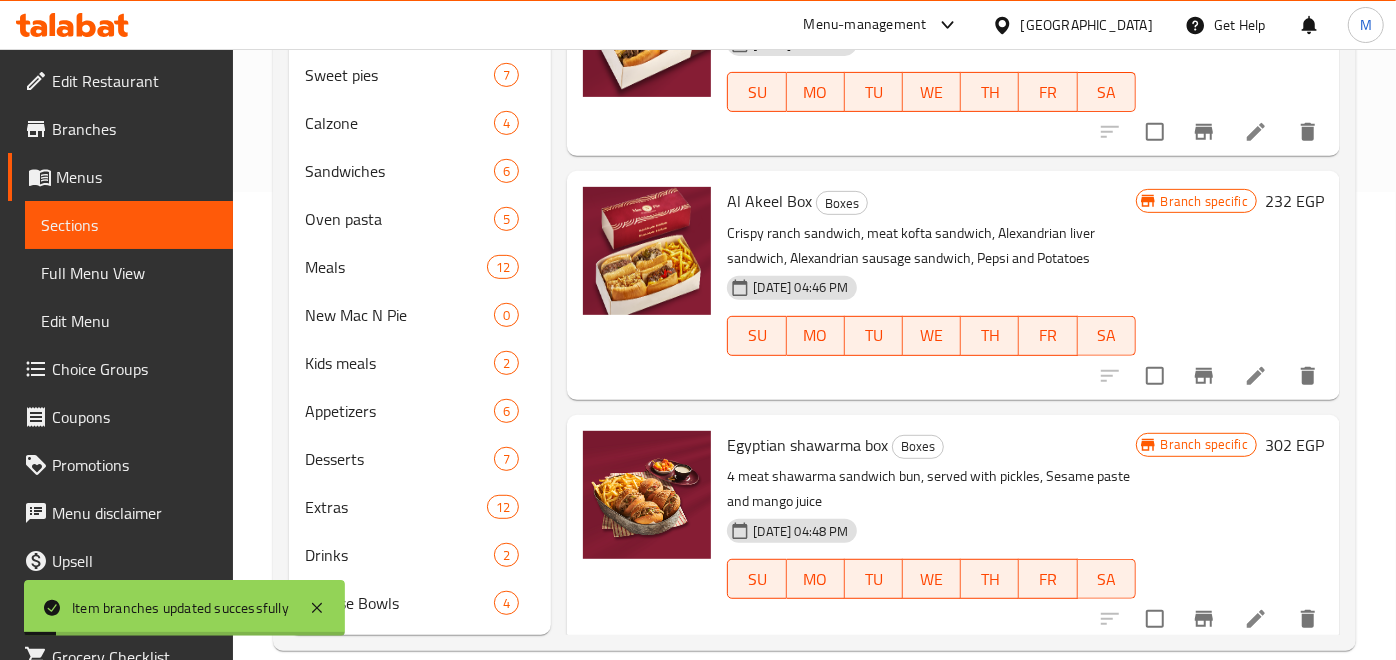 scroll, scrollTop: 194, scrollLeft: 0, axis: vertical 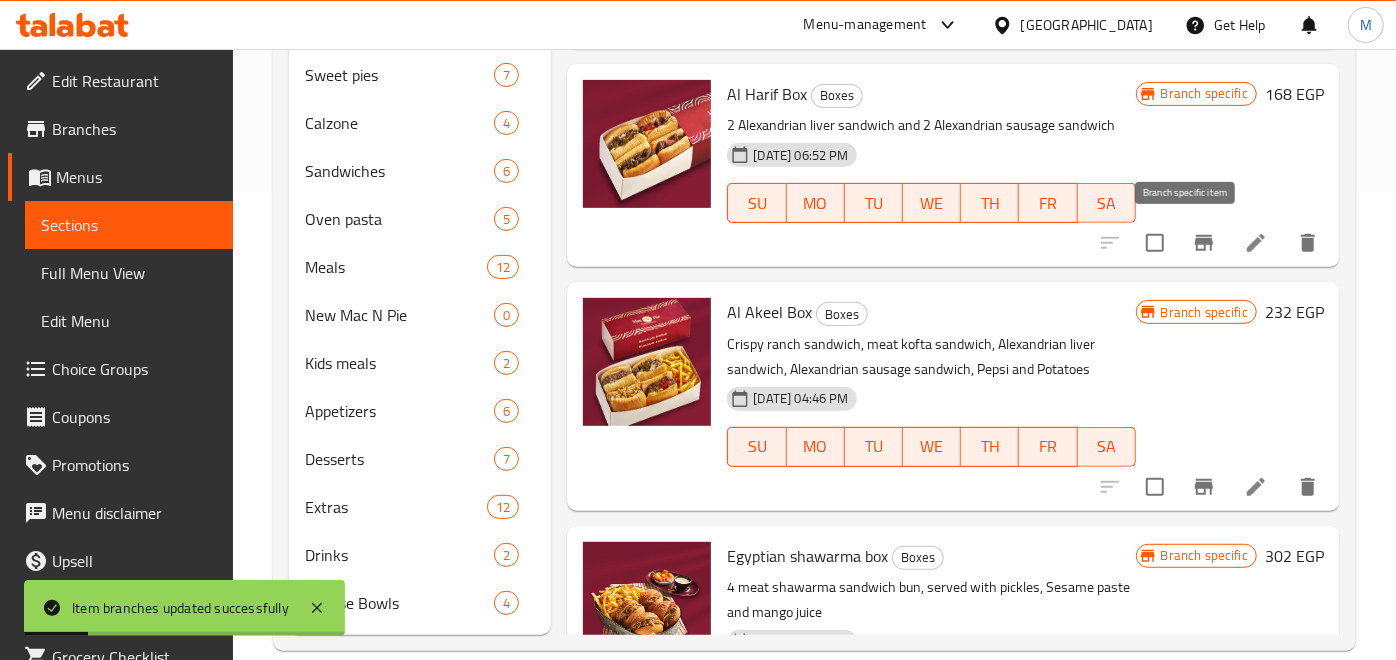click at bounding box center (1204, 243) 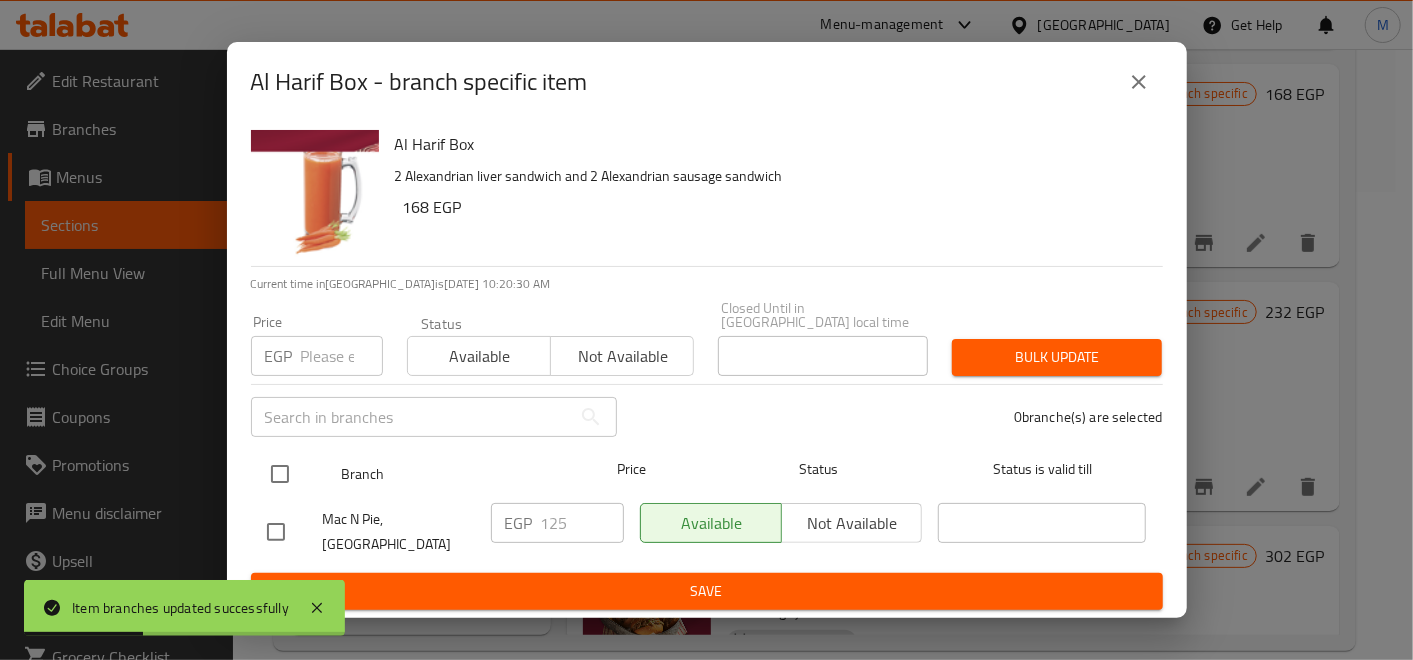 click at bounding box center [280, 474] 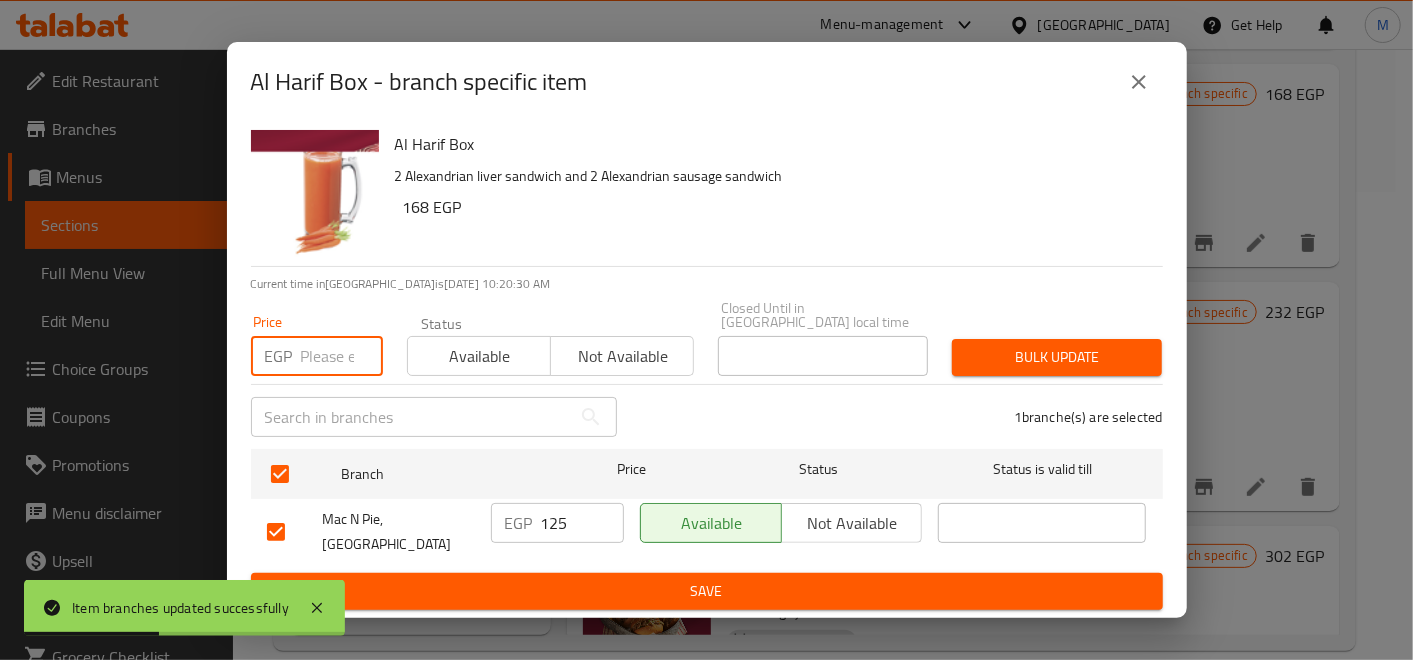 click at bounding box center (342, 356) 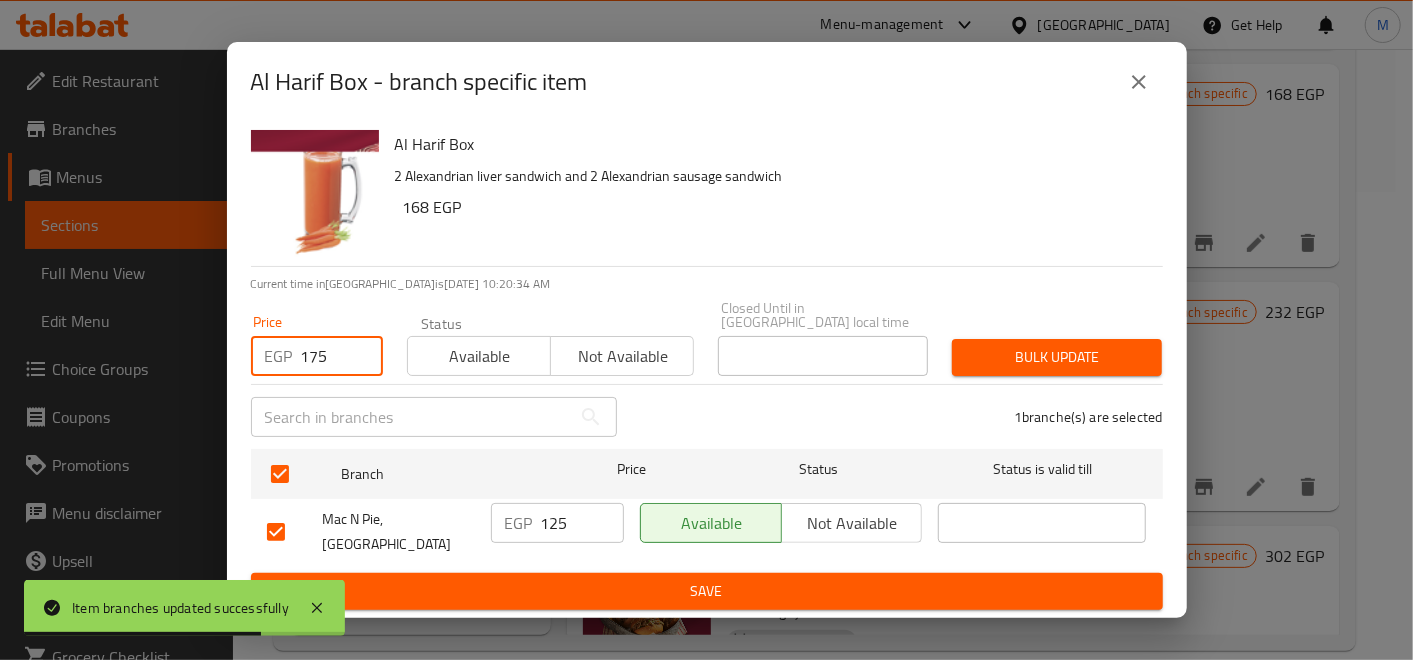type on "175" 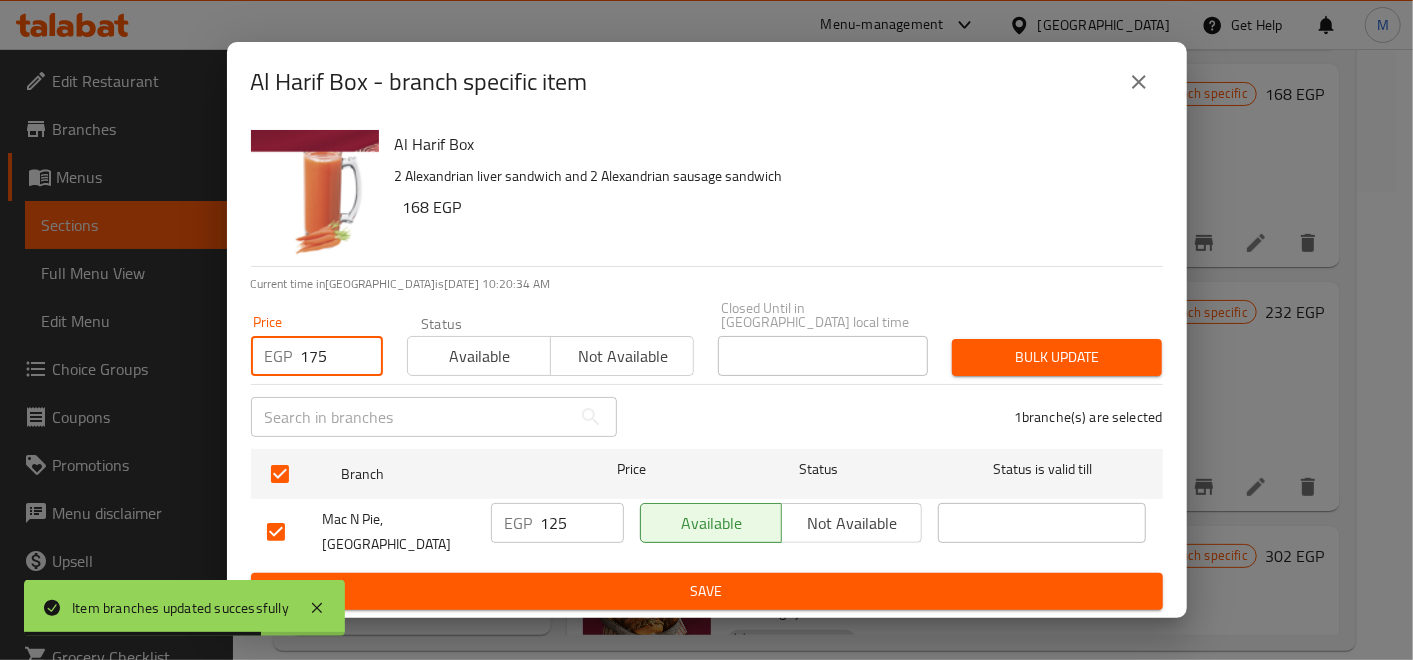 click on "Bulk update" at bounding box center (1057, 357) 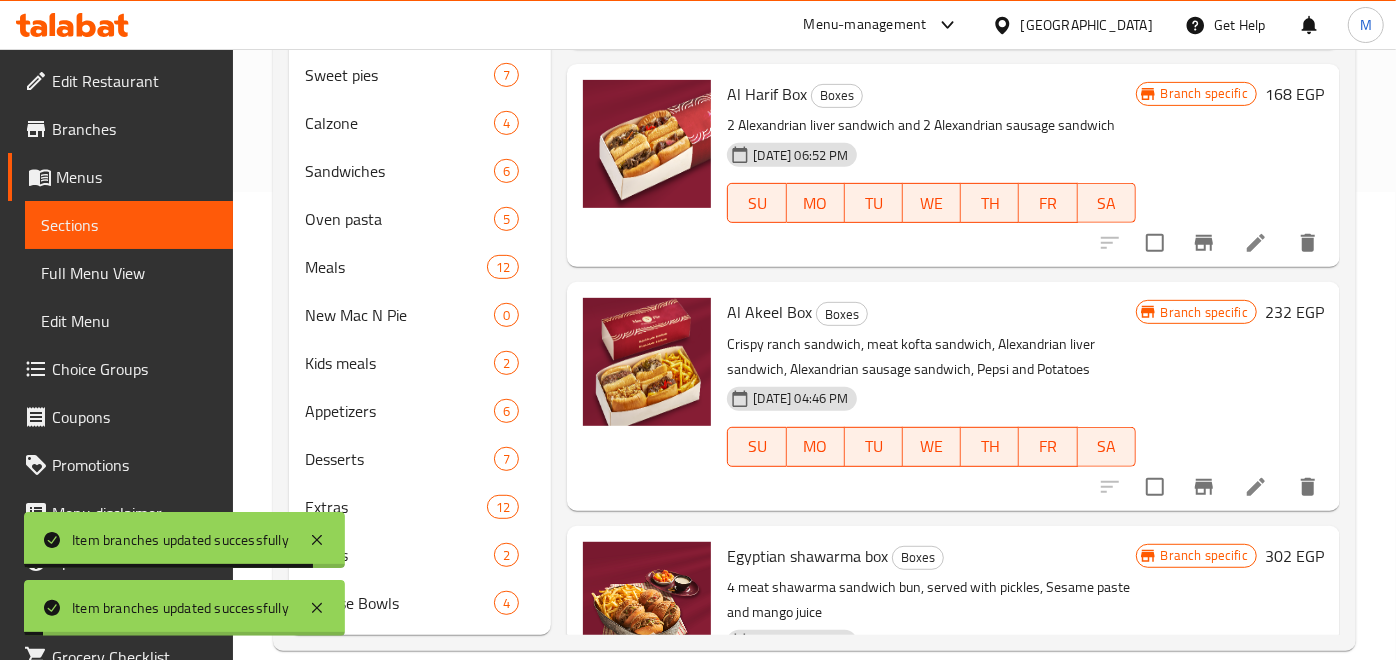 scroll, scrollTop: 0, scrollLeft: 0, axis: both 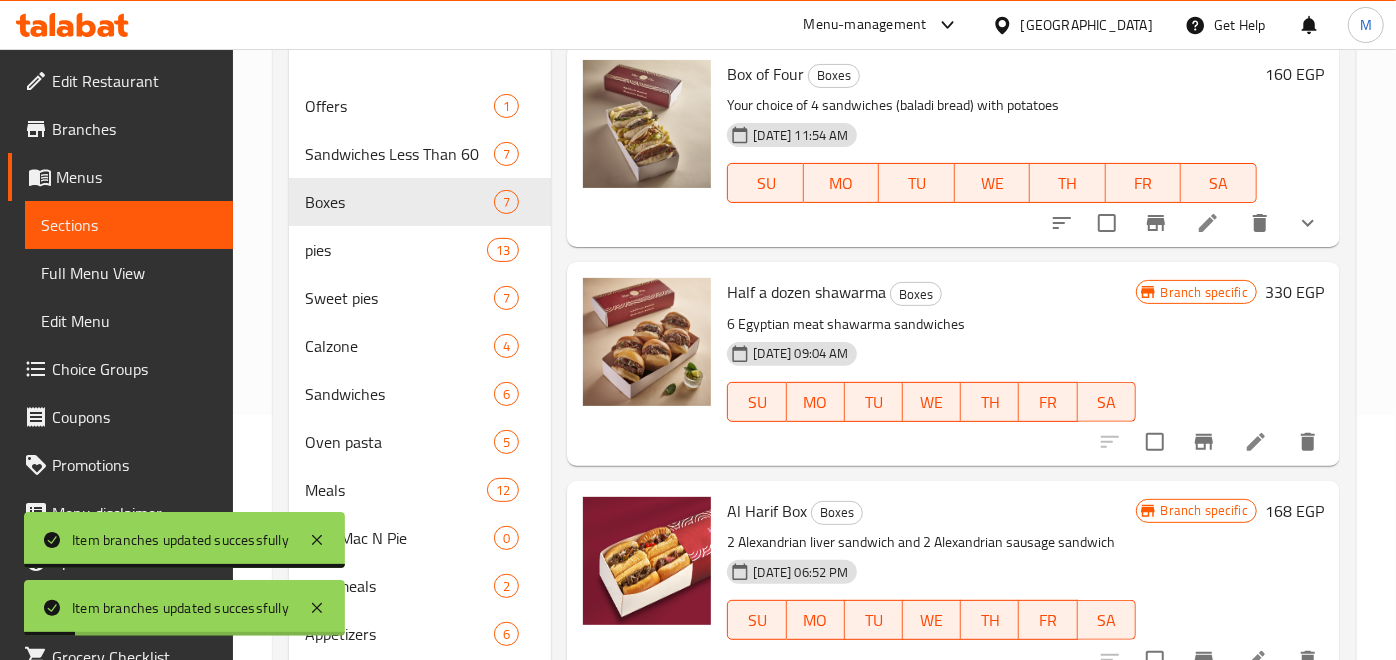 click 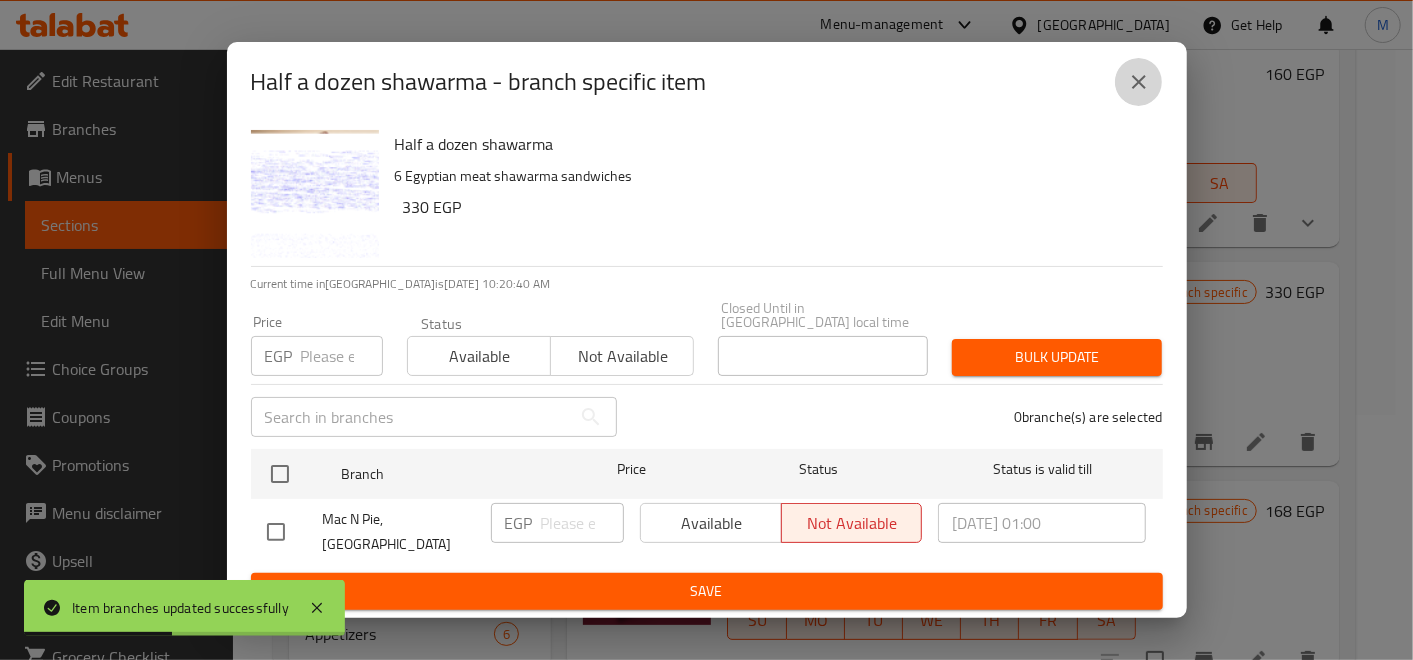 click 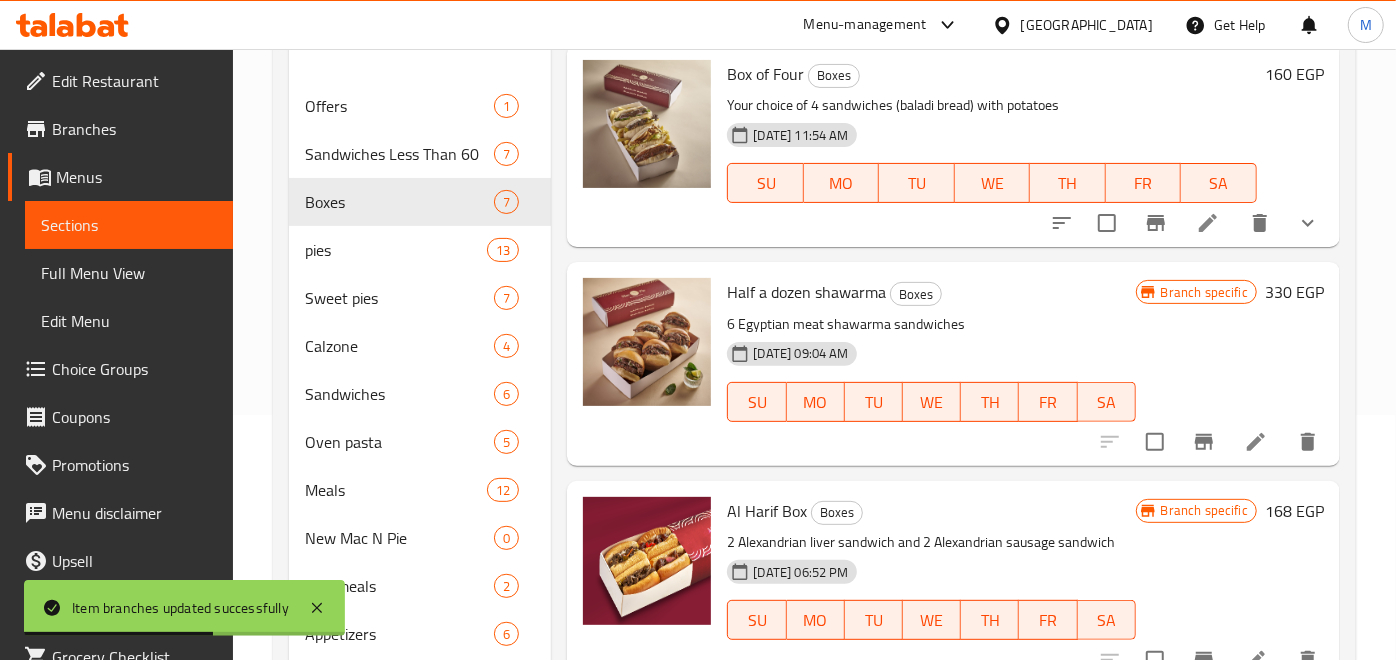 click on "330   EGP" at bounding box center [1294, 292] 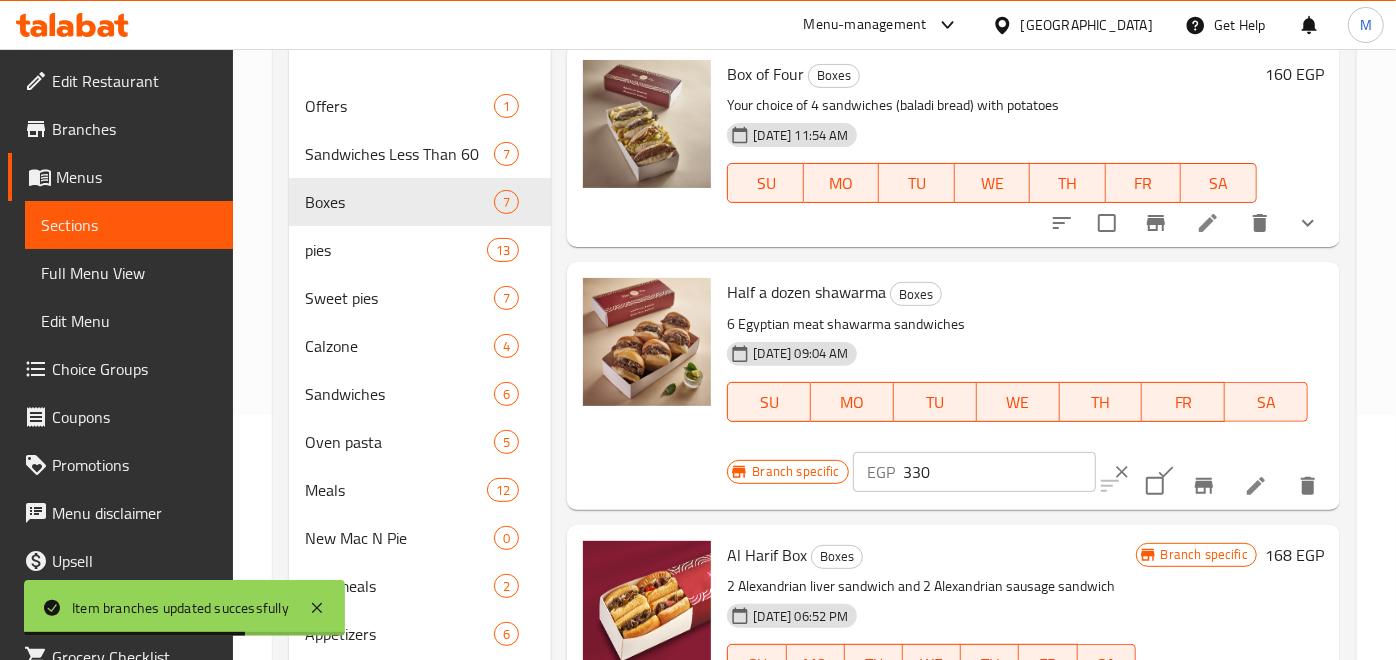 click on "330" at bounding box center [999, 472] 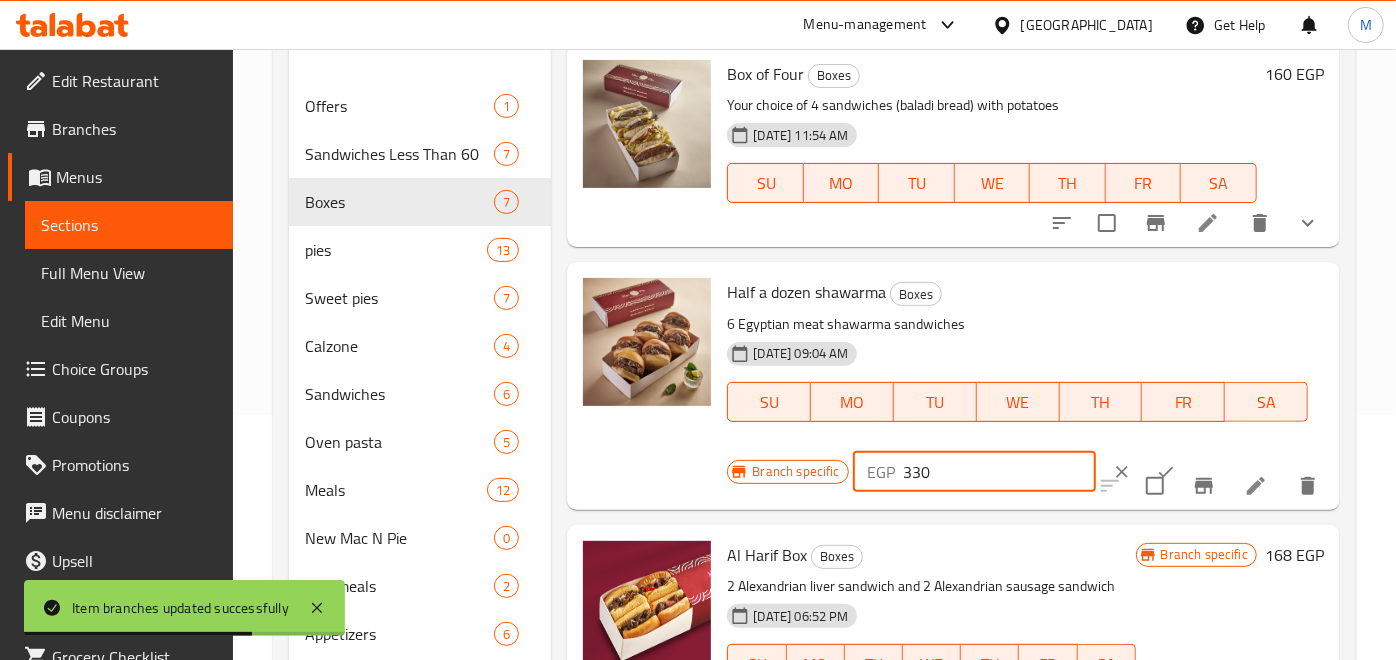 drag, startPoint x: 910, startPoint y: 462, endPoint x: 911, endPoint y: 474, distance: 12.0415945 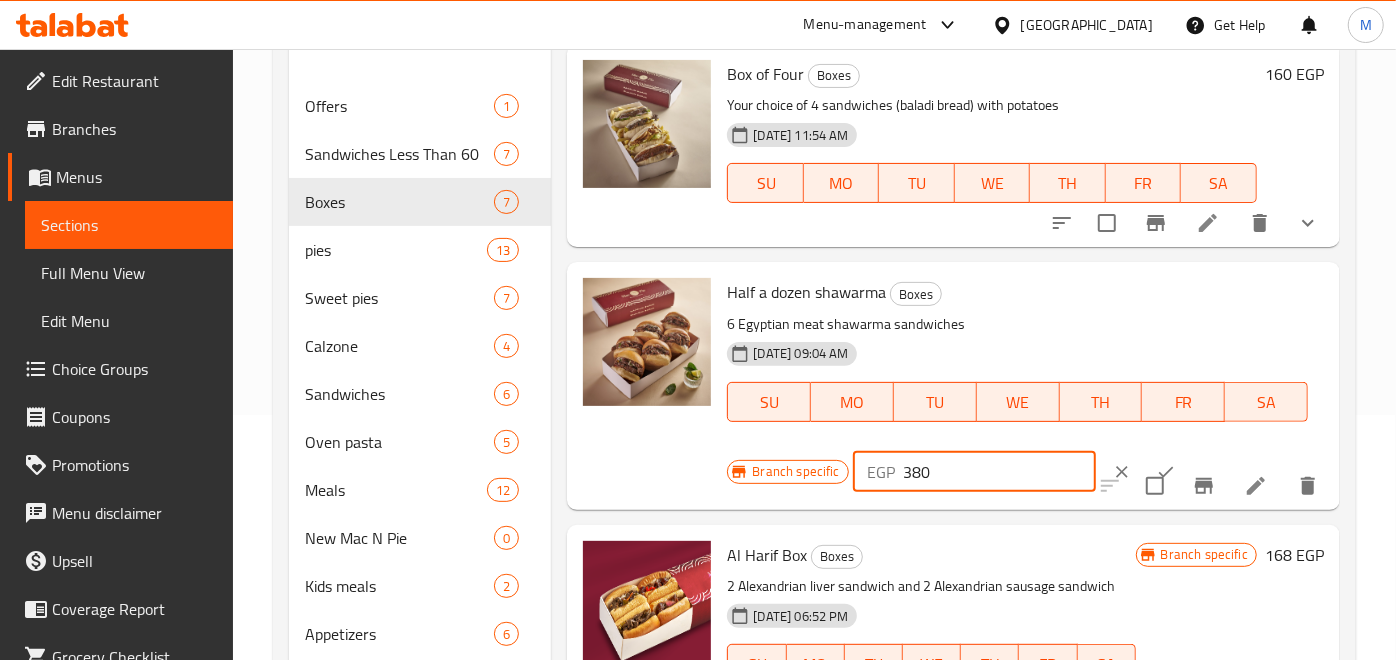 type on "380" 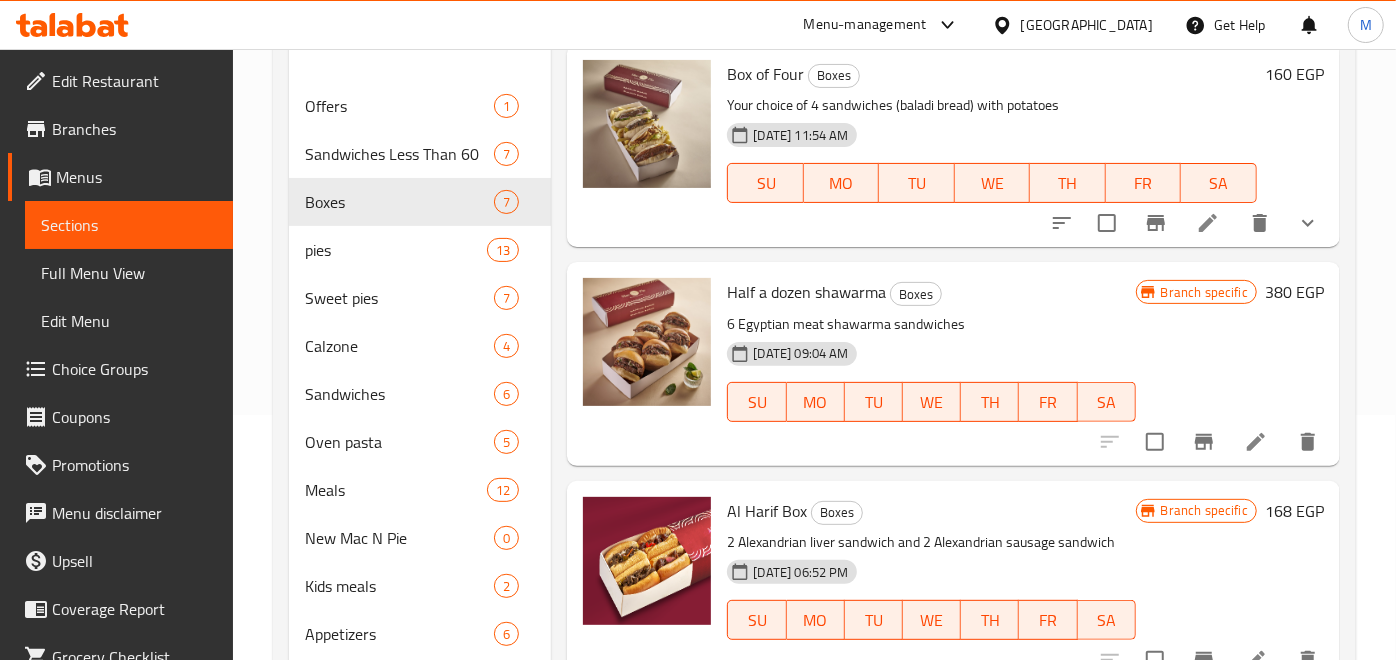 drag, startPoint x: 1160, startPoint y: 415, endPoint x: 1142, endPoint y: 392, distance: 29.206163 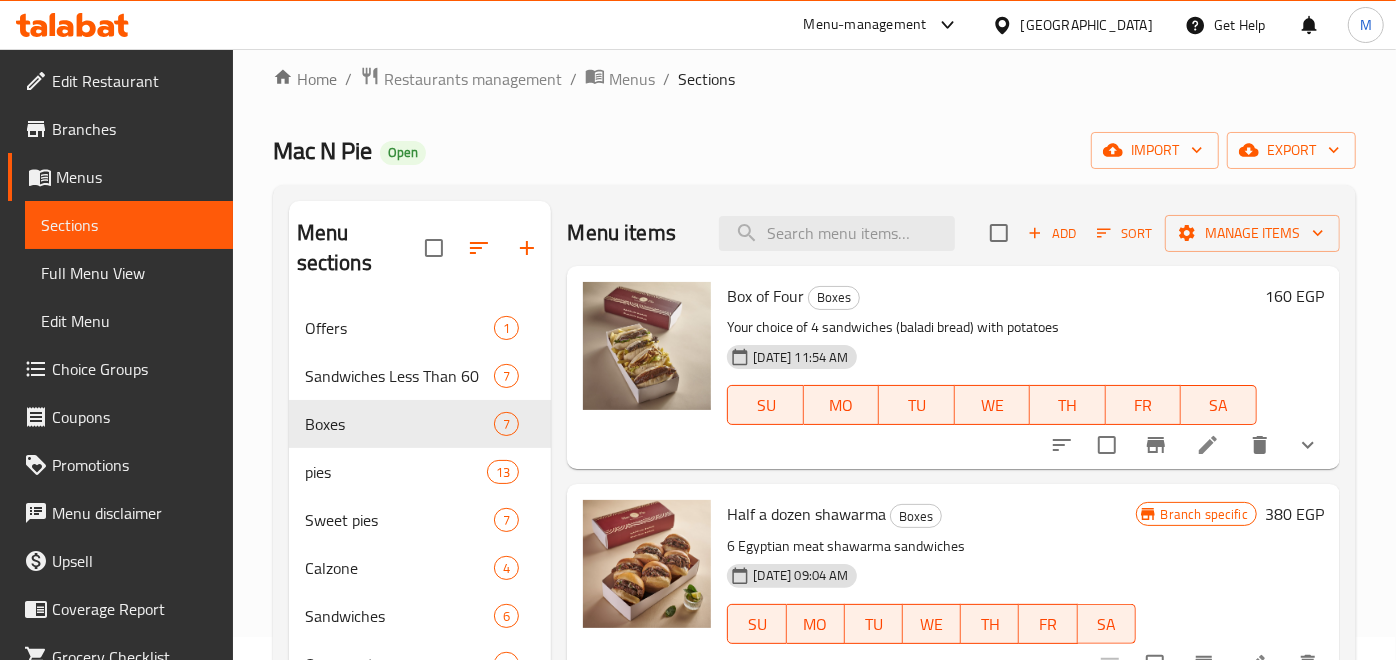 click on "160   EGP" at bounding box center (1294, 296) 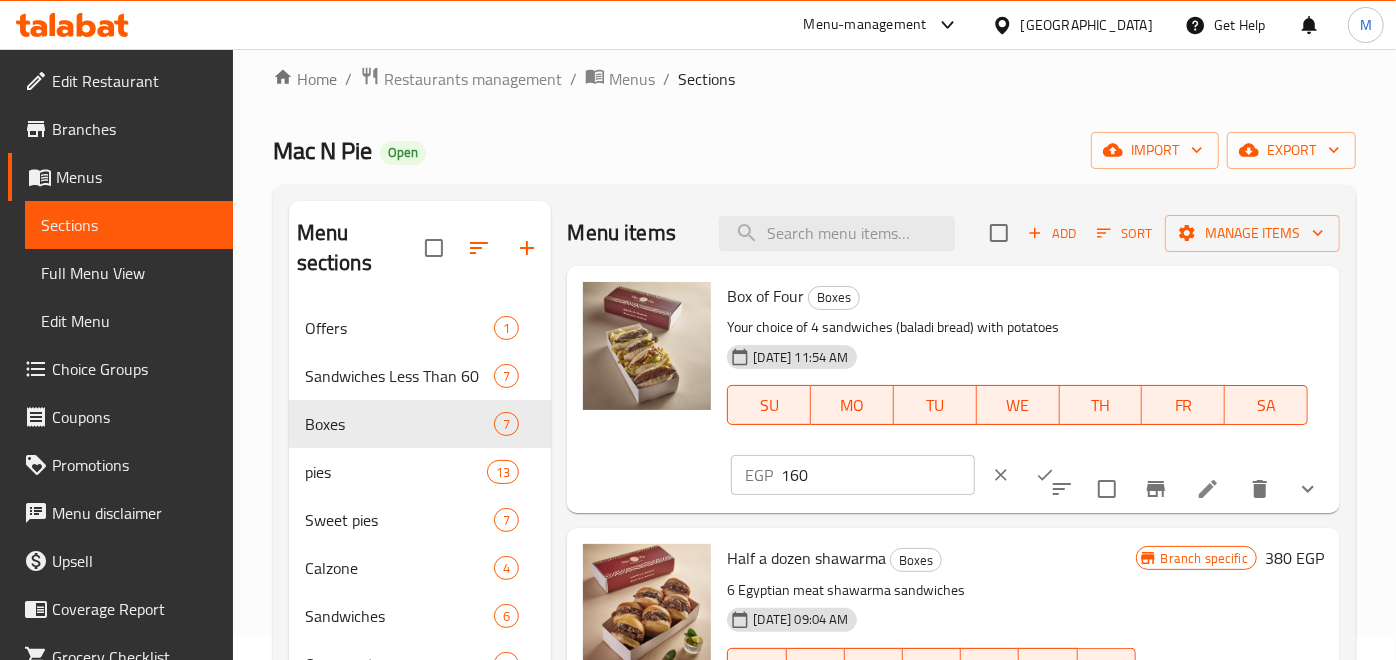 click on "160" at bounding box center (877, 475) 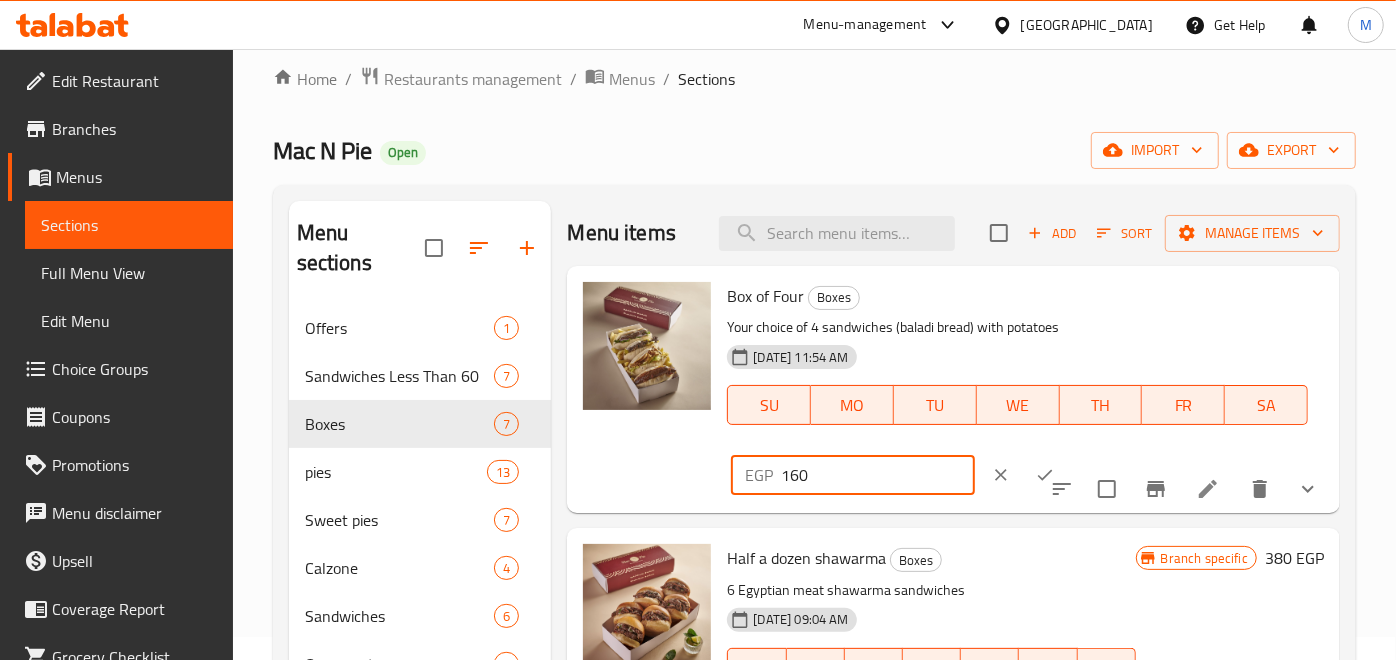 click on "160" at bounding box center [877, 475] 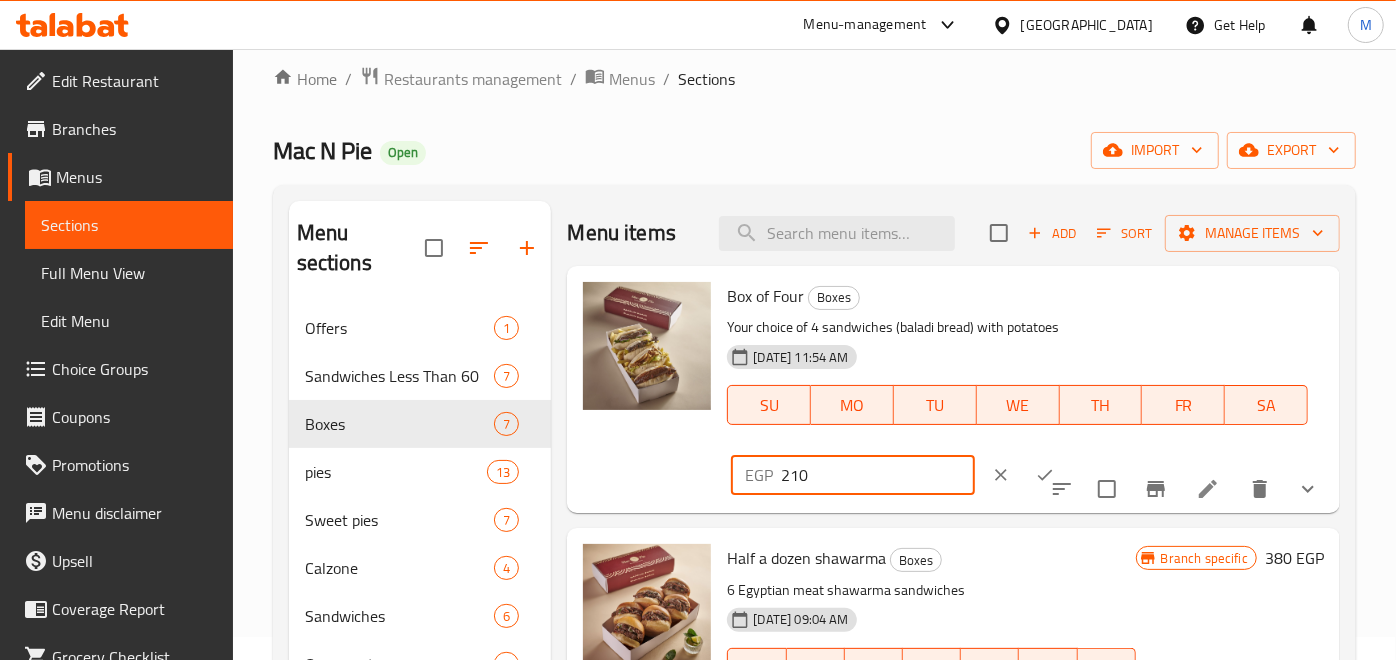 type on "210" 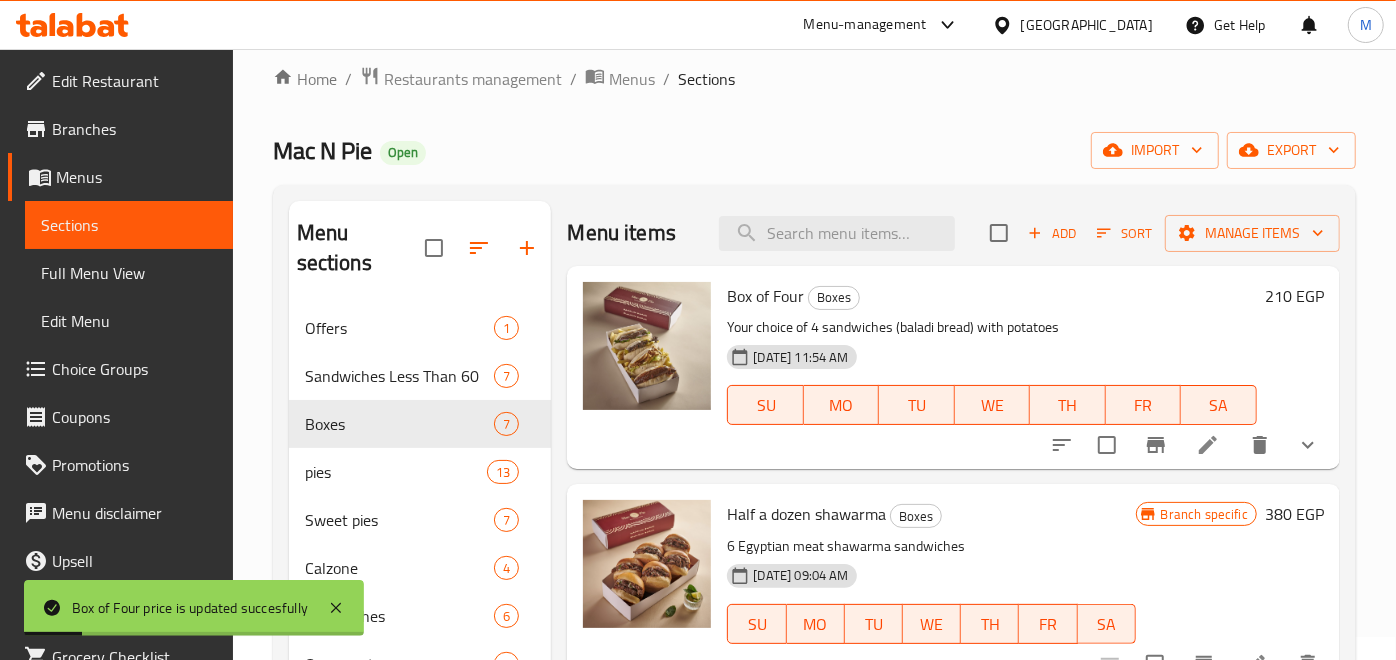click 